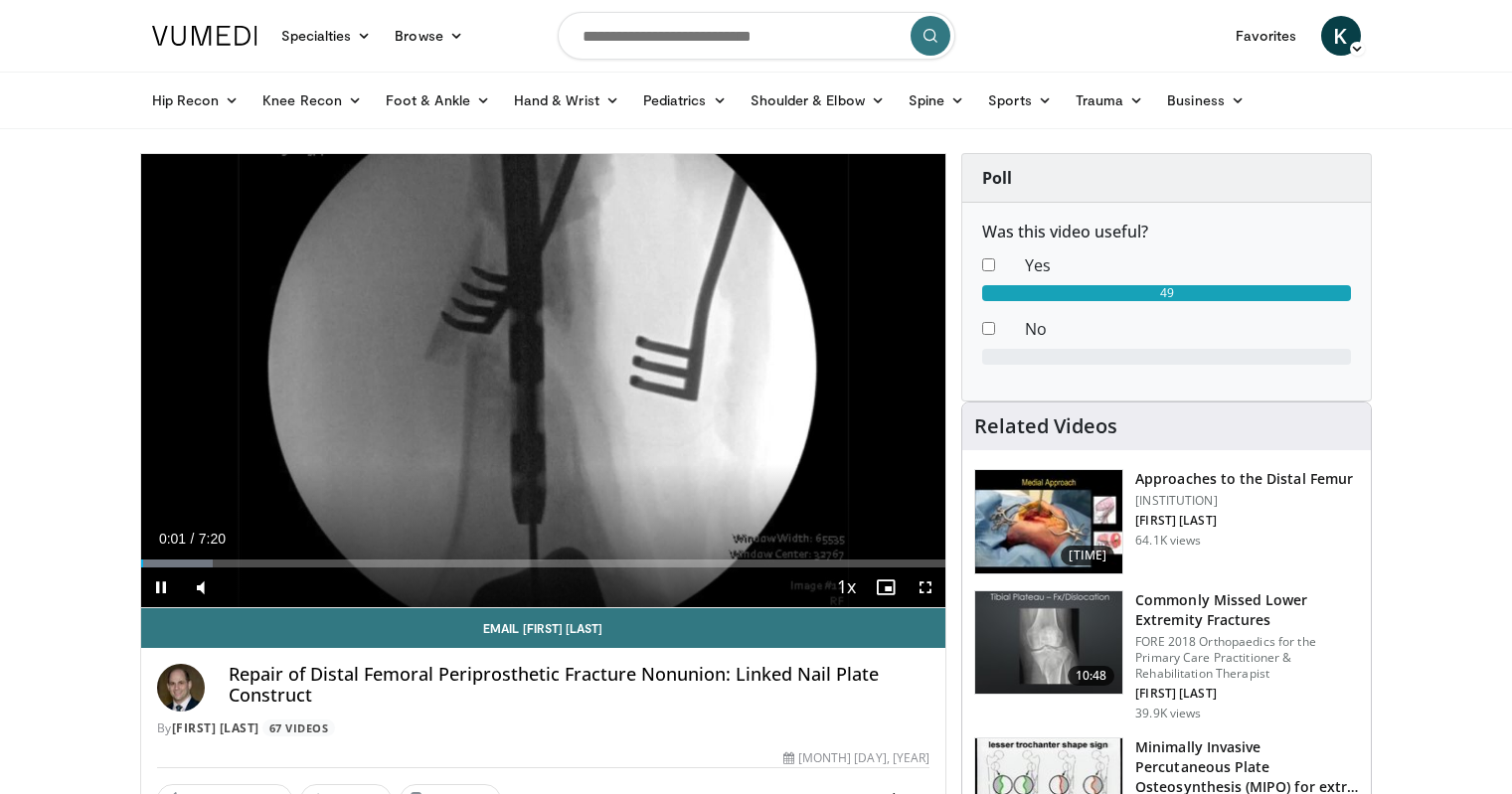 scroll, scrollTop: 99, scrollLeft: 0, axis: vertical 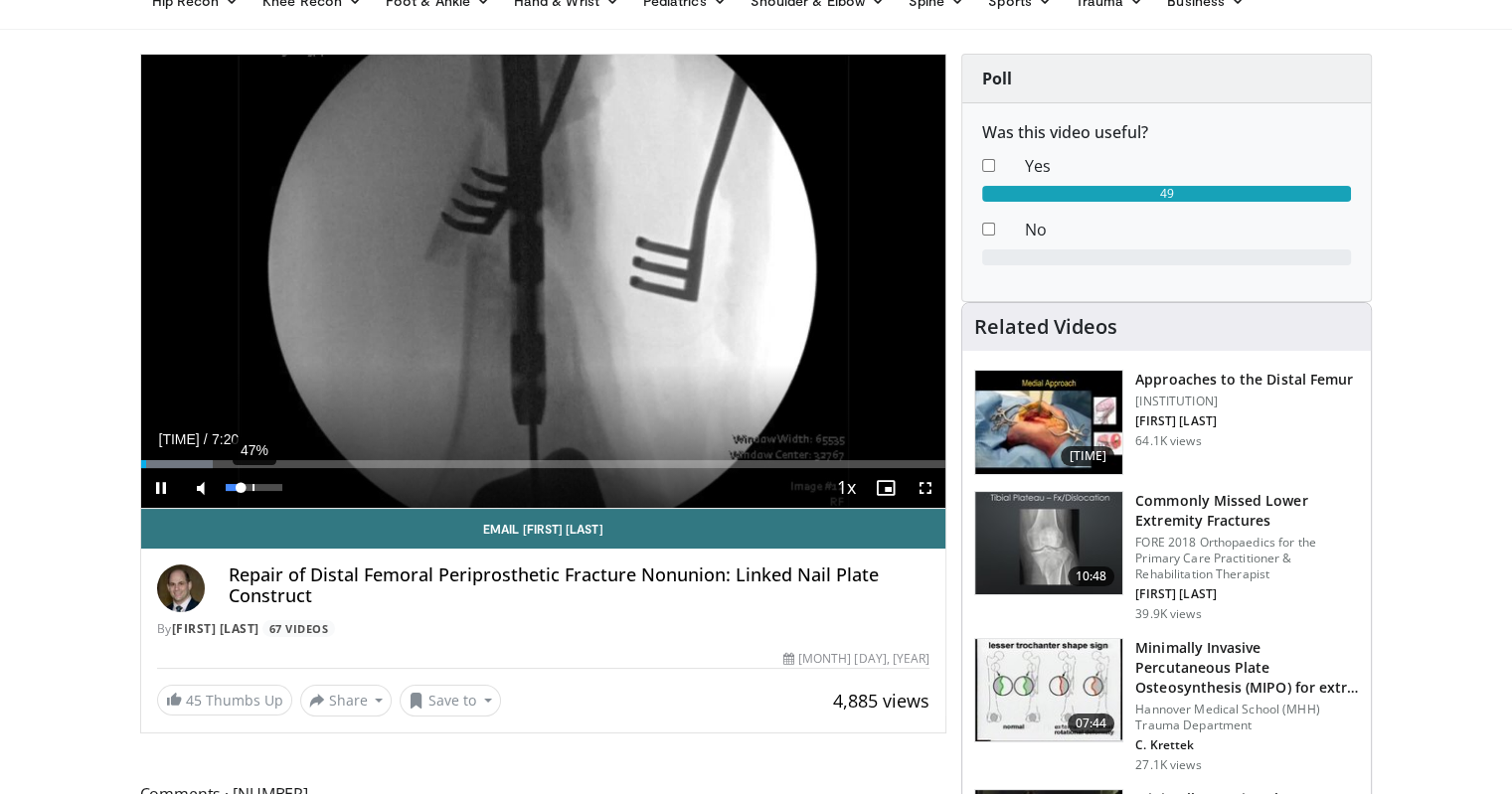 click on "47%" at bounding box center [253, 487] 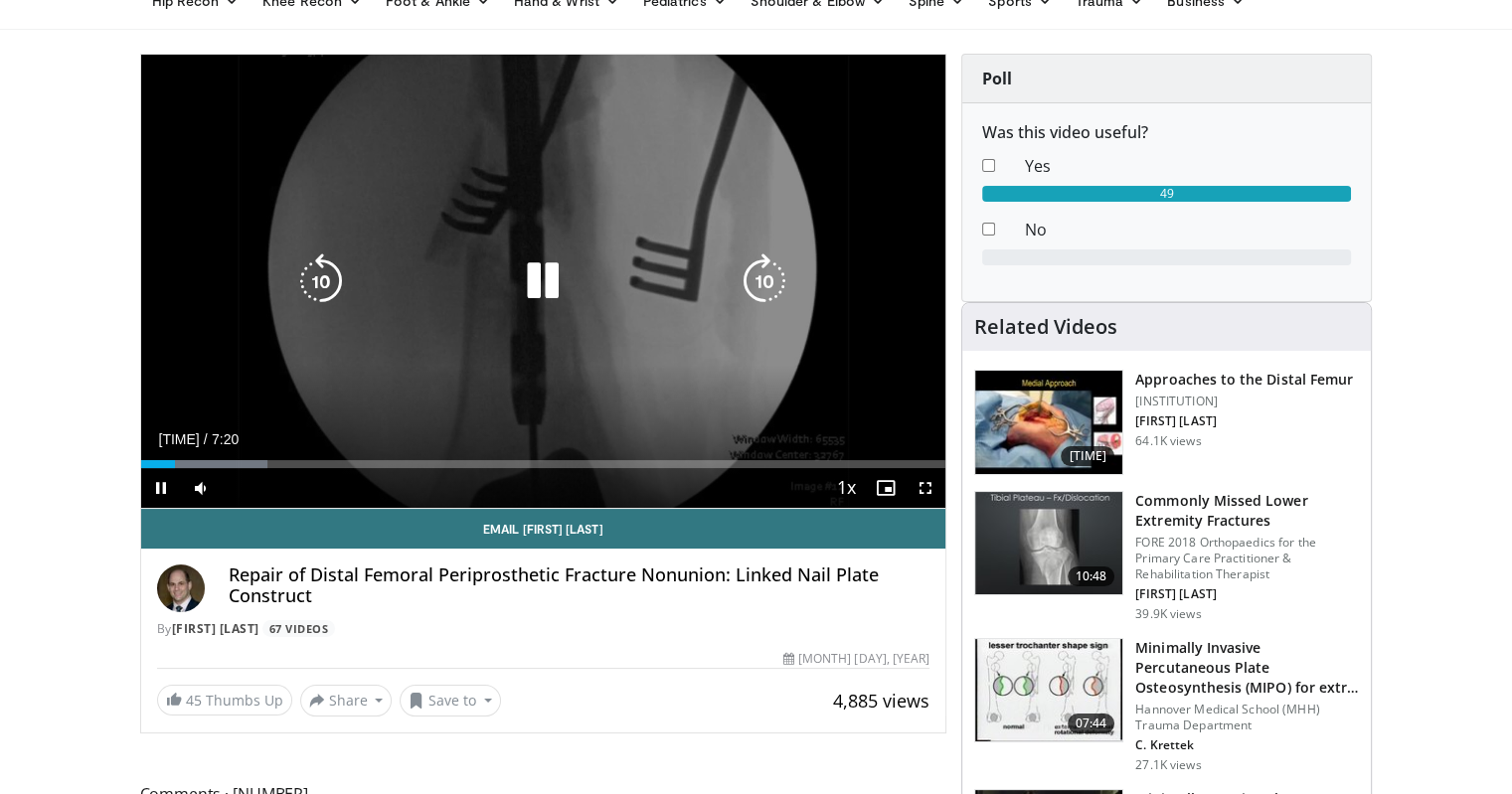 click on "Loaded : 15.77% 0:18 0:34" at bounding box center [544, 464] 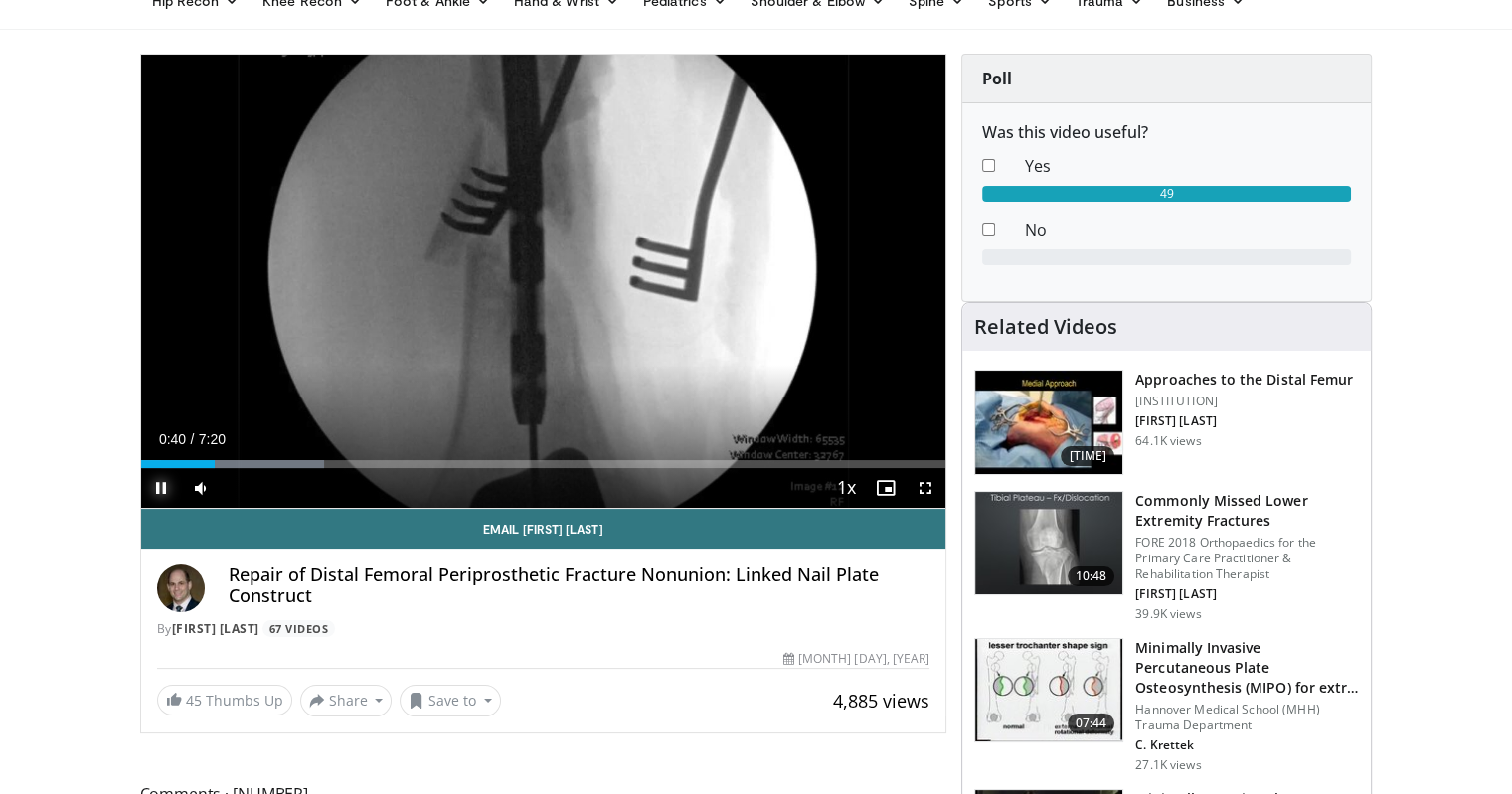 click at bounding box center [161, 488] 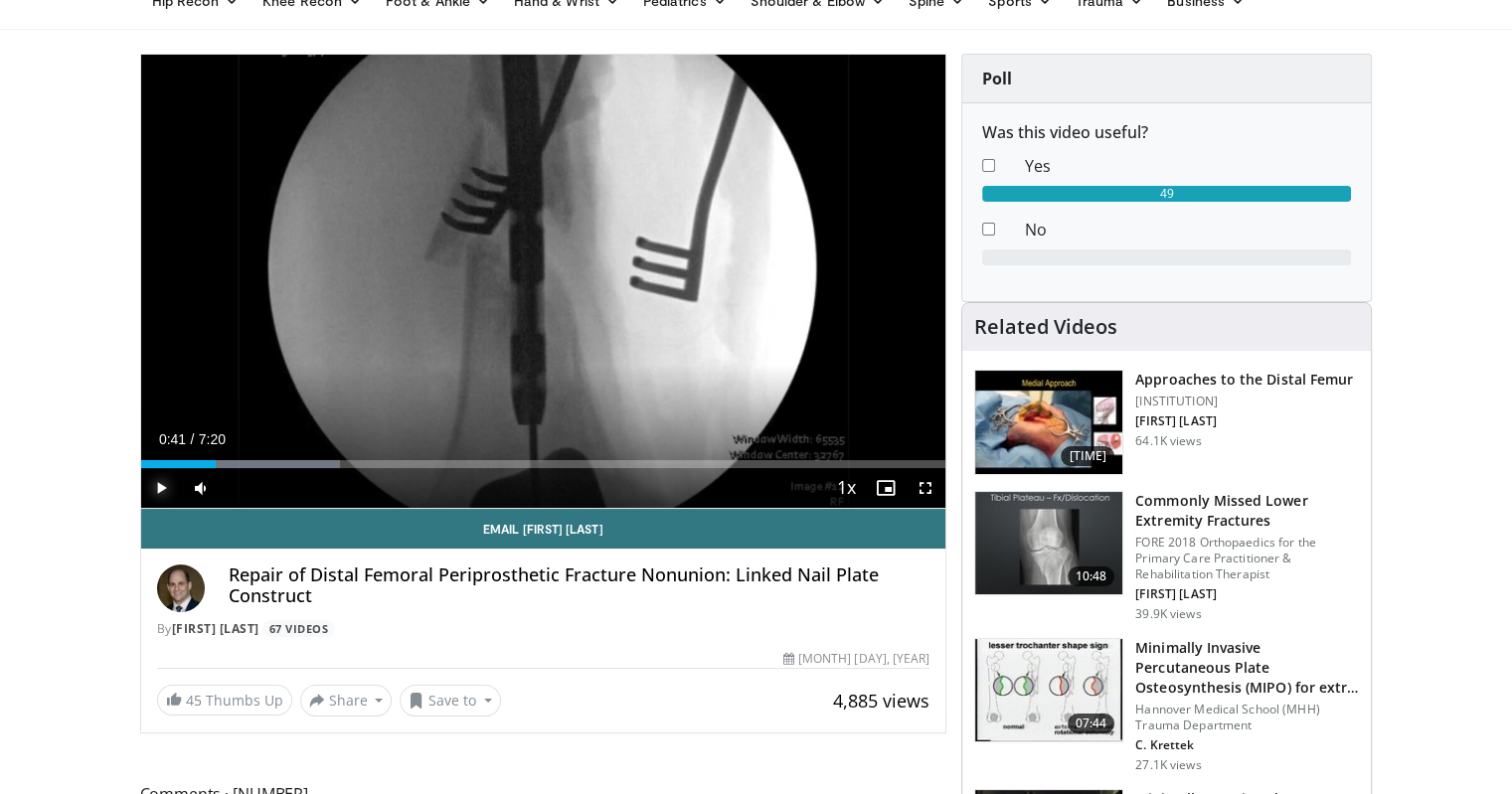 click at bounding box center [161, 488] 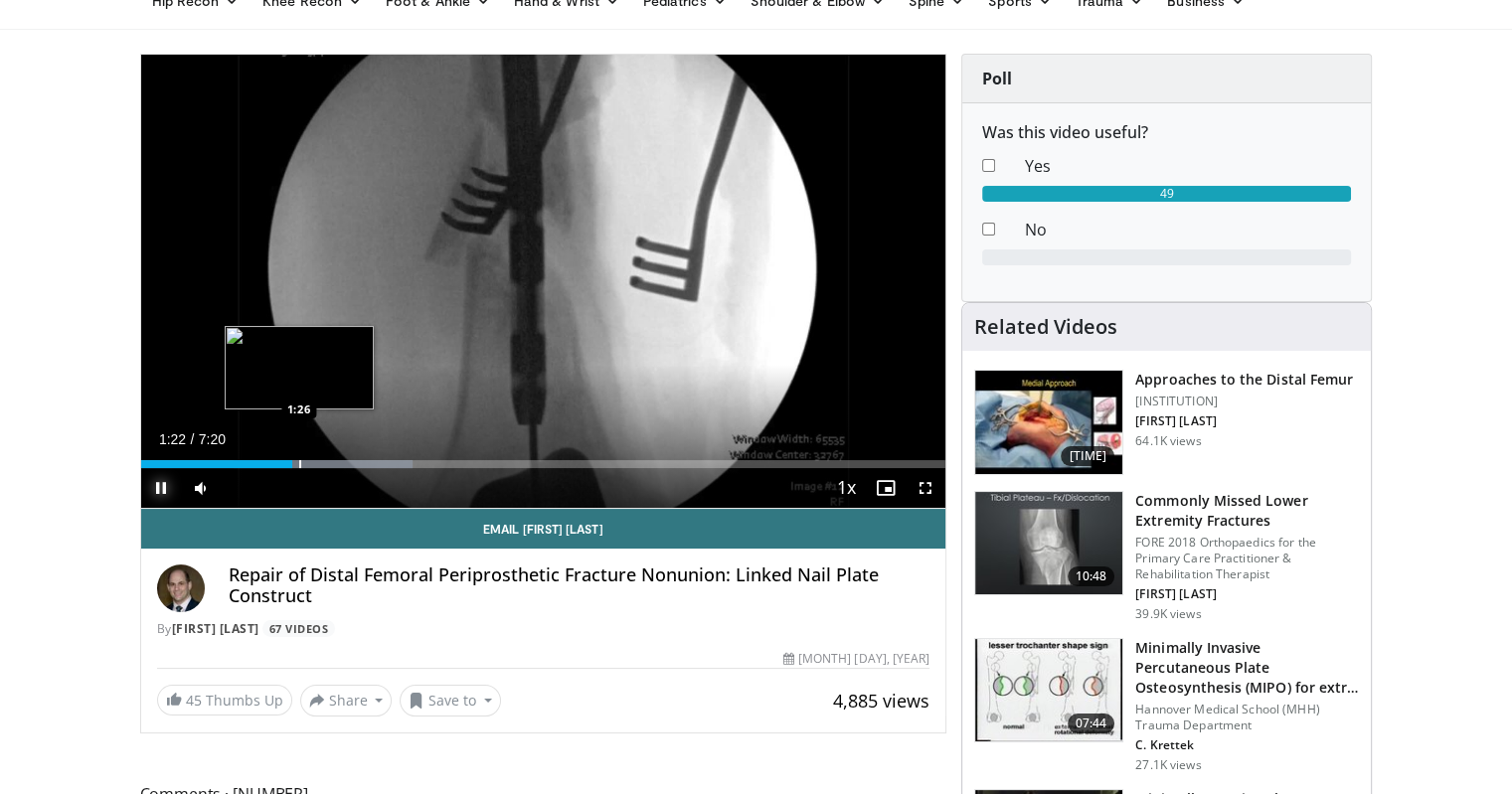 click at bounding box center [300, 464] 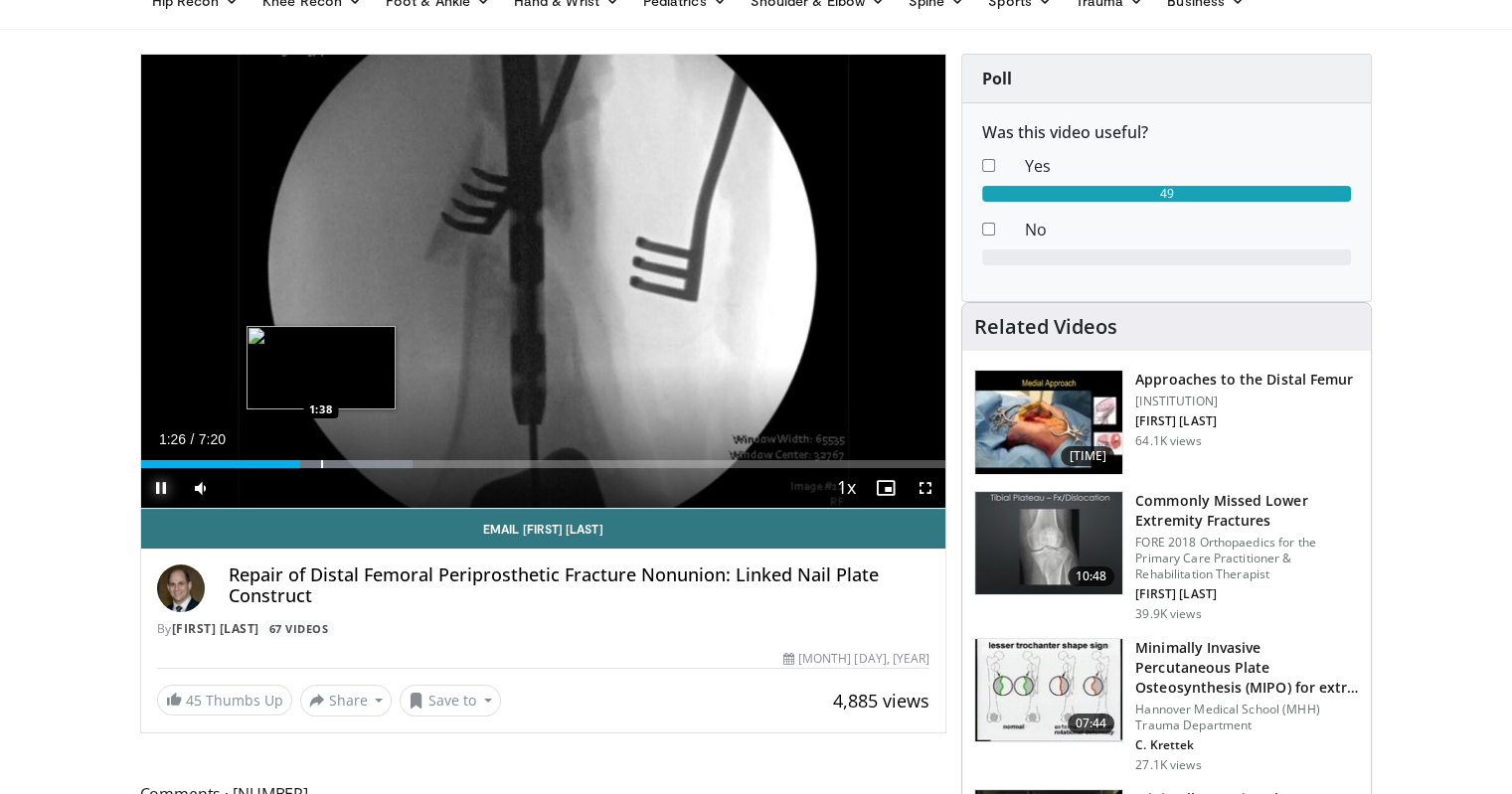 click at bounding box center (322, 464) 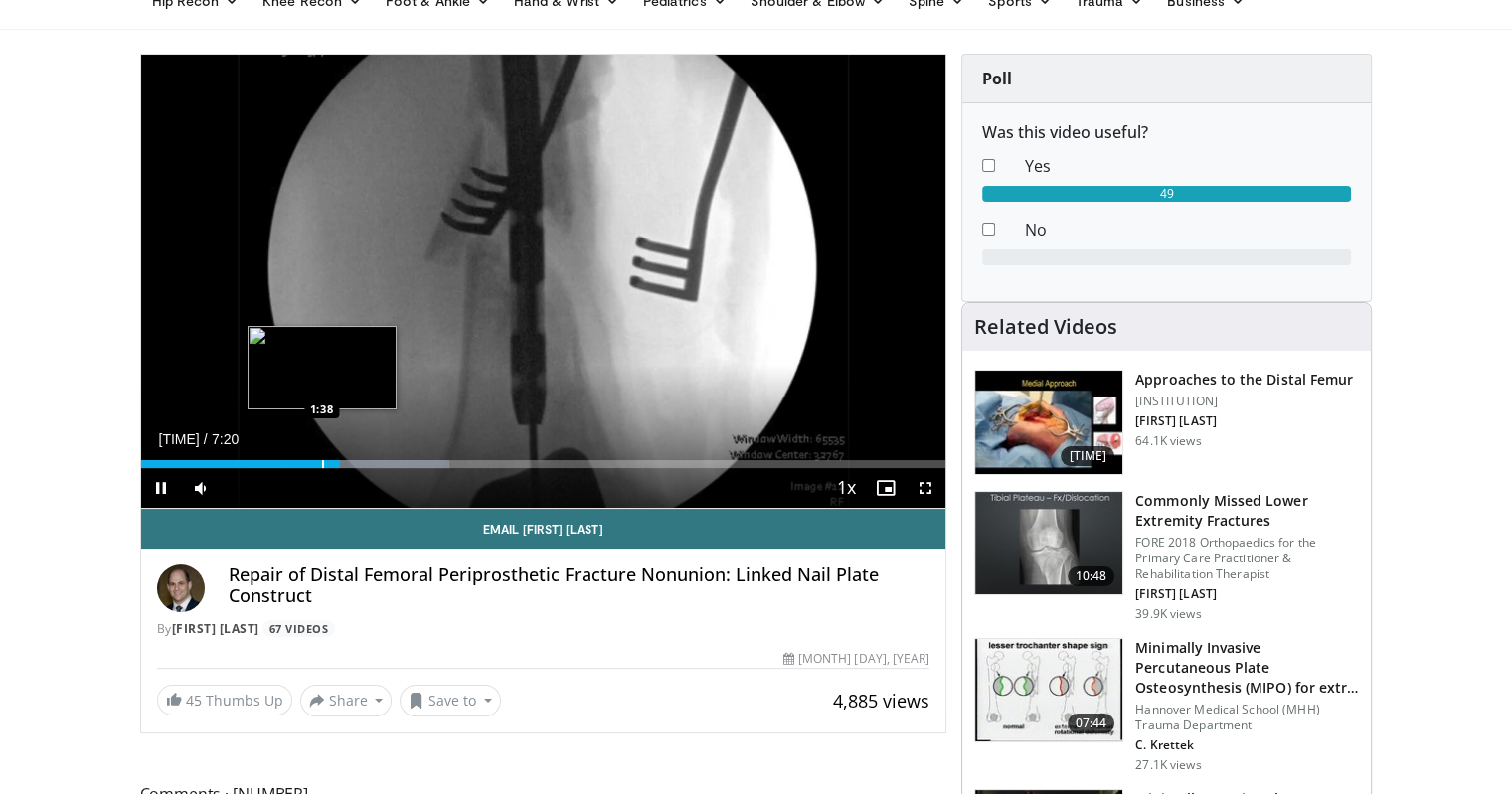 click on "**********" at bounding box center [544, 281] 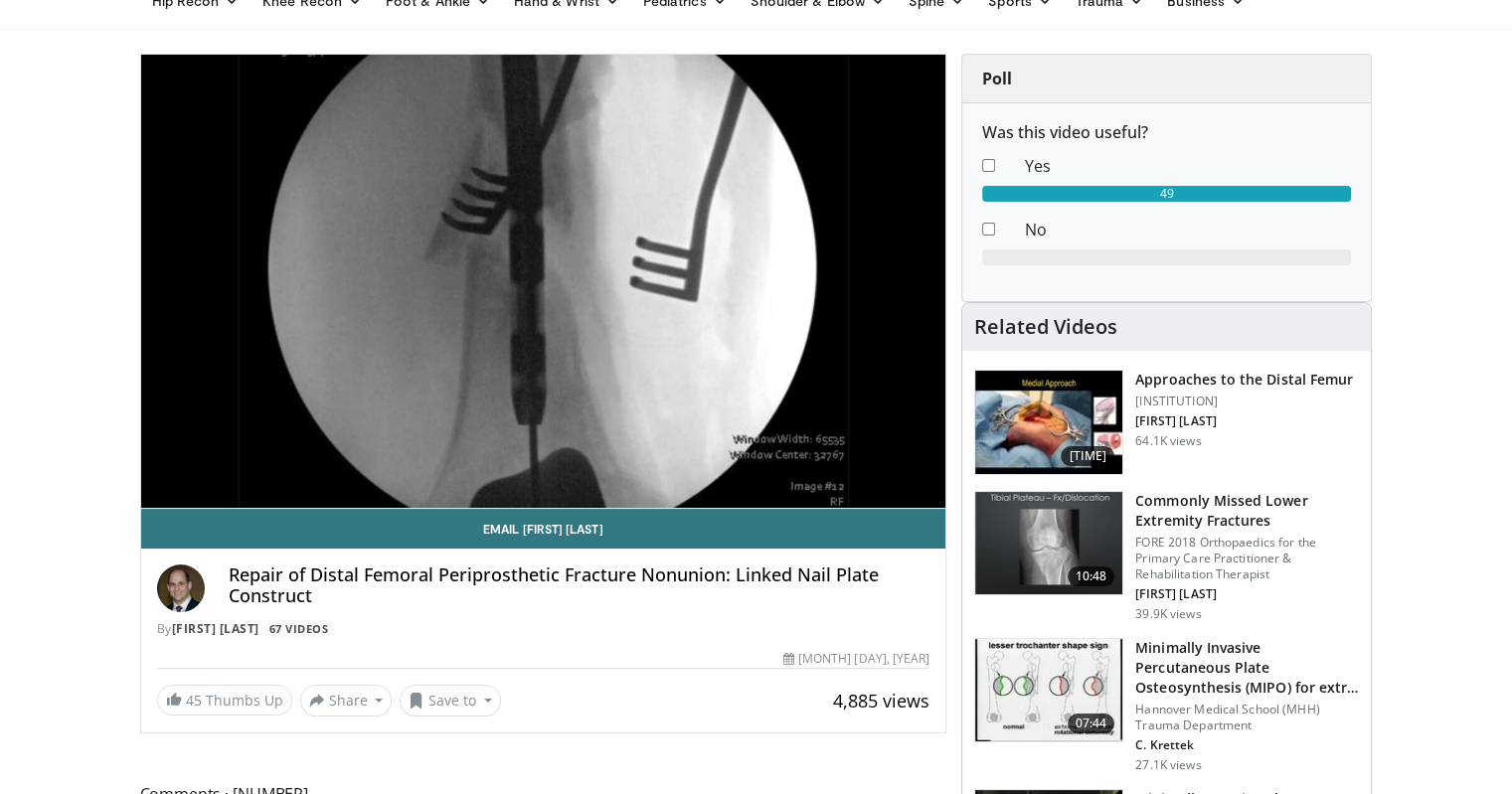 click on "Repair of Distal Femoral Periprosthetic Fracture Nonunion: Linked Nail Plate Construct" at bounding box center (580, 585) 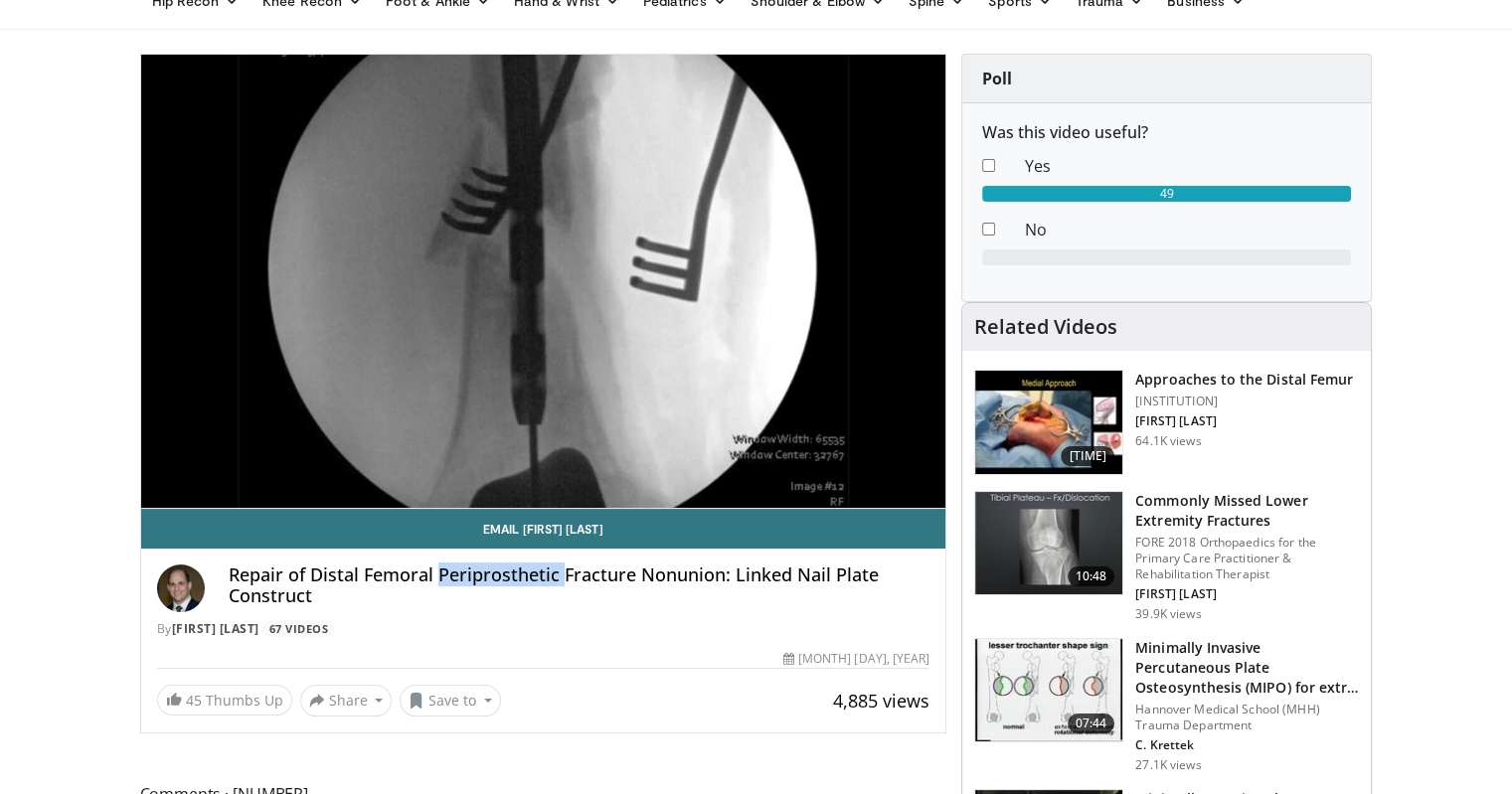 click on "Repair of Distal Femoral Periprosthetic Fracture Nonunion: Linked Nail Plate Construct" at bounding box center (580, 585) 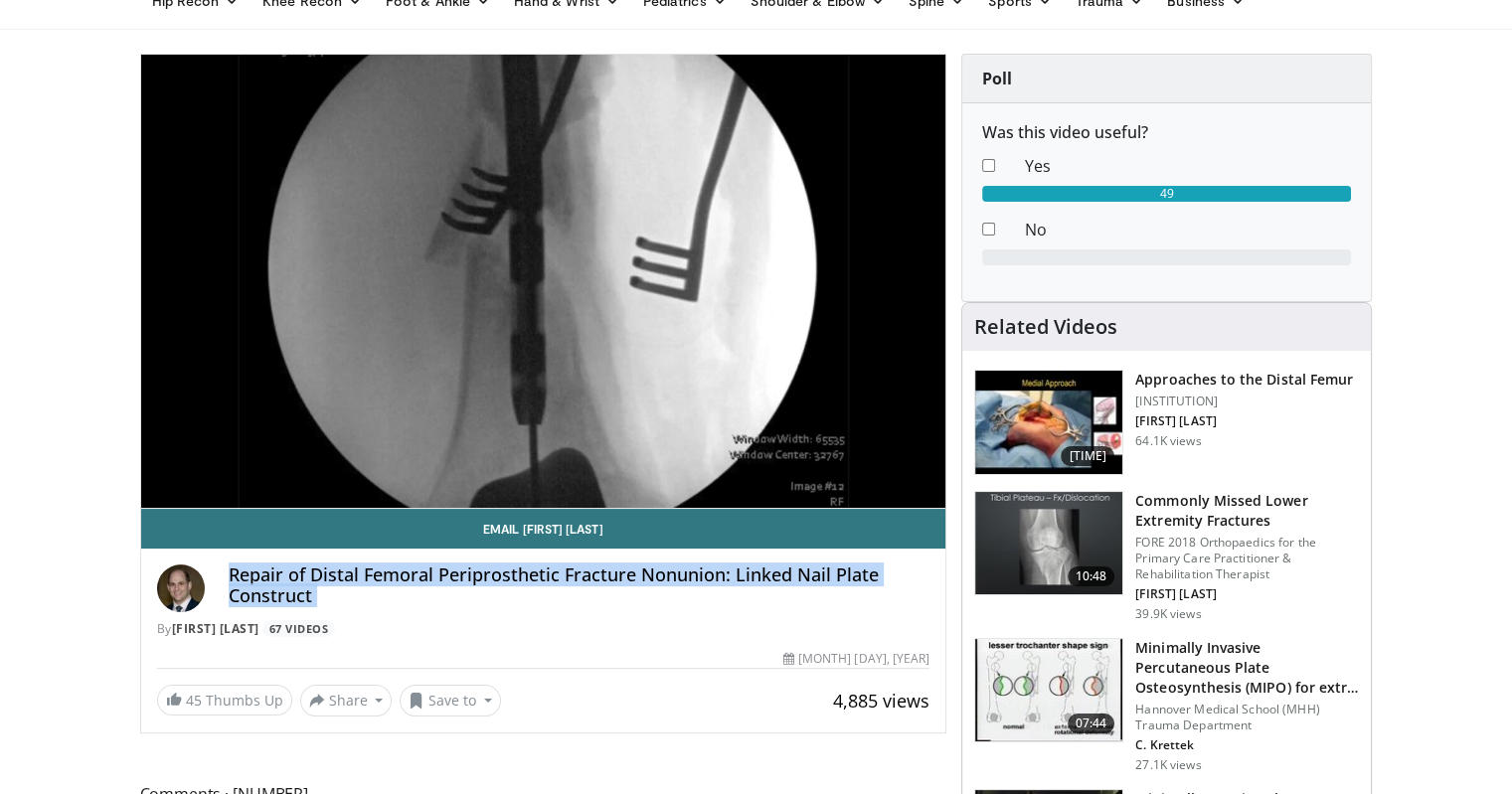 click on "Repair of Distal Femoral Periprosthetic Fracture Nonunion: Linked Nail Plate Construct" at bounding box center (580, 585) 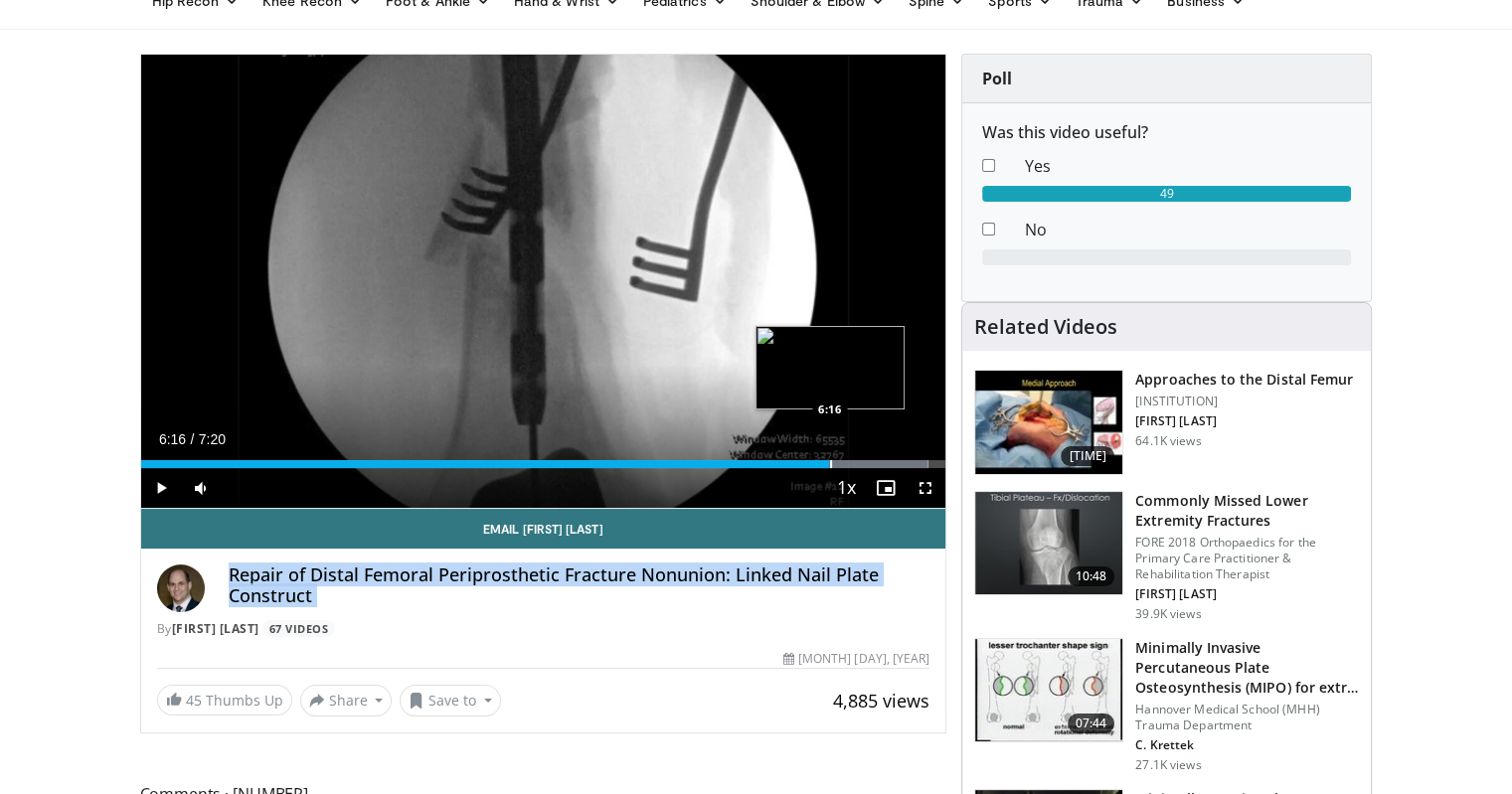click at bounding box center [831, 464] 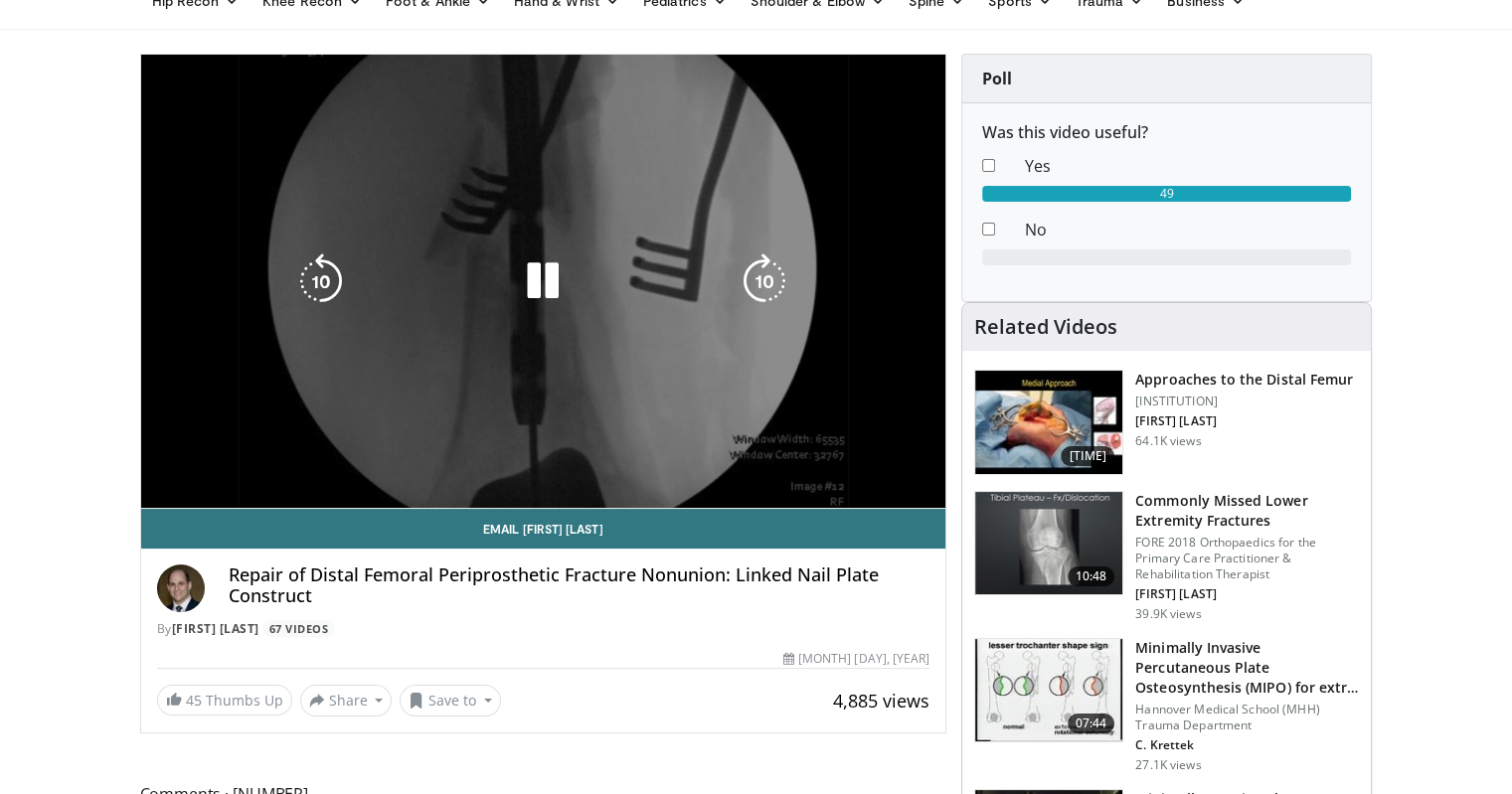 click on "**********" at bounding box center (544, 281) 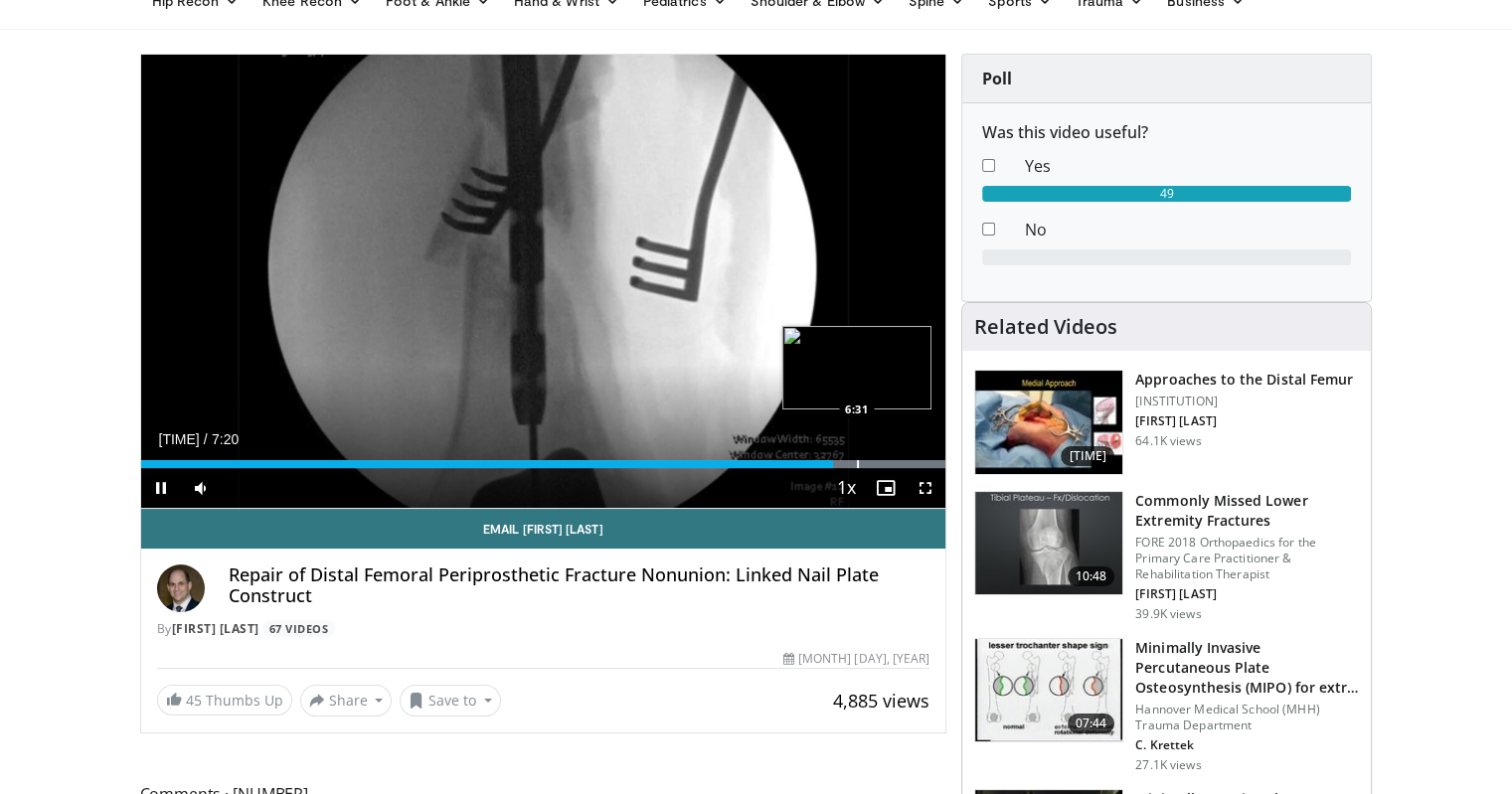 click at bounding box center [858, 464] 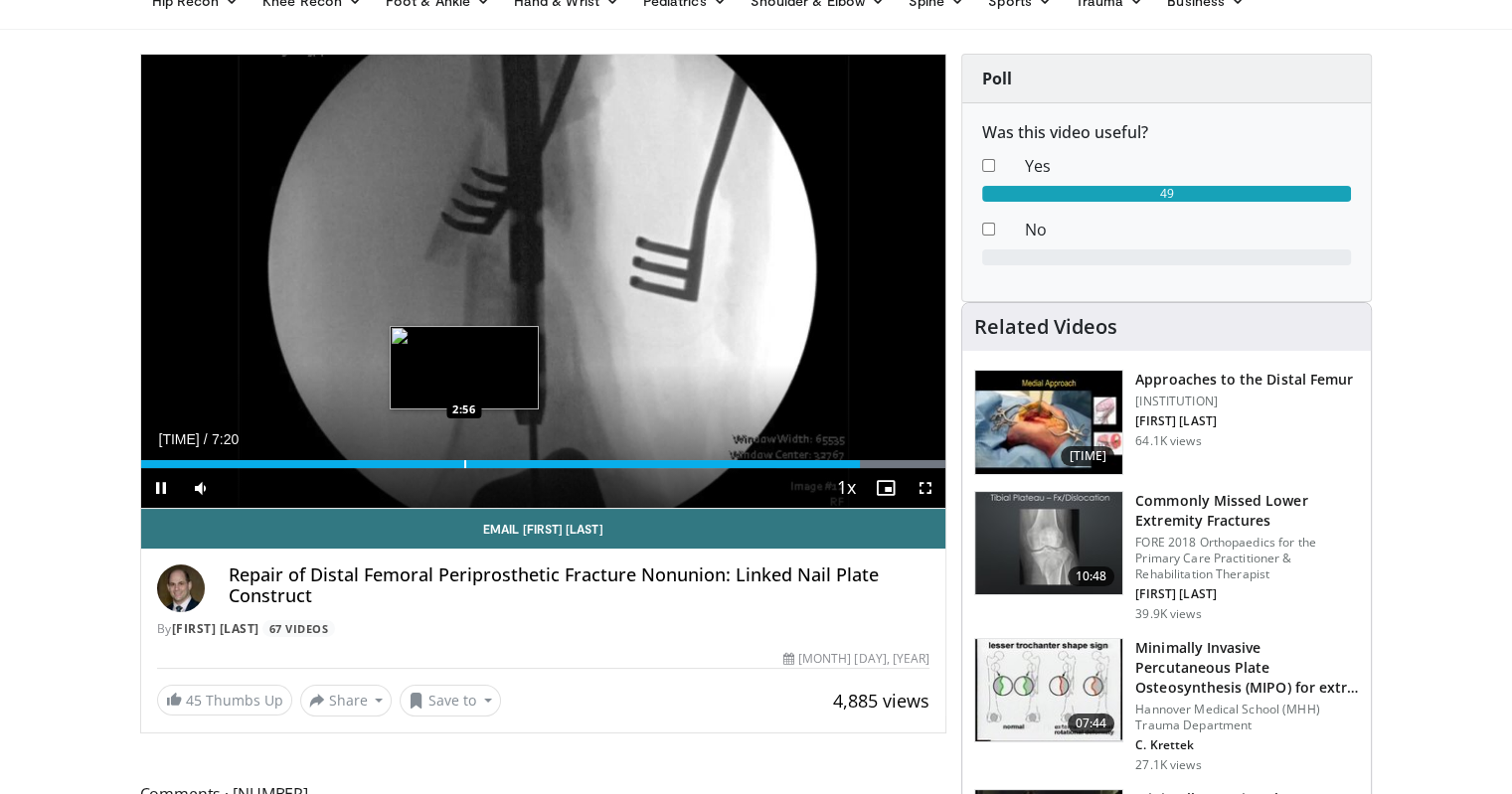click on "Loaded : 100.00% 6:32 2:56" at bounding box center [544, 458] 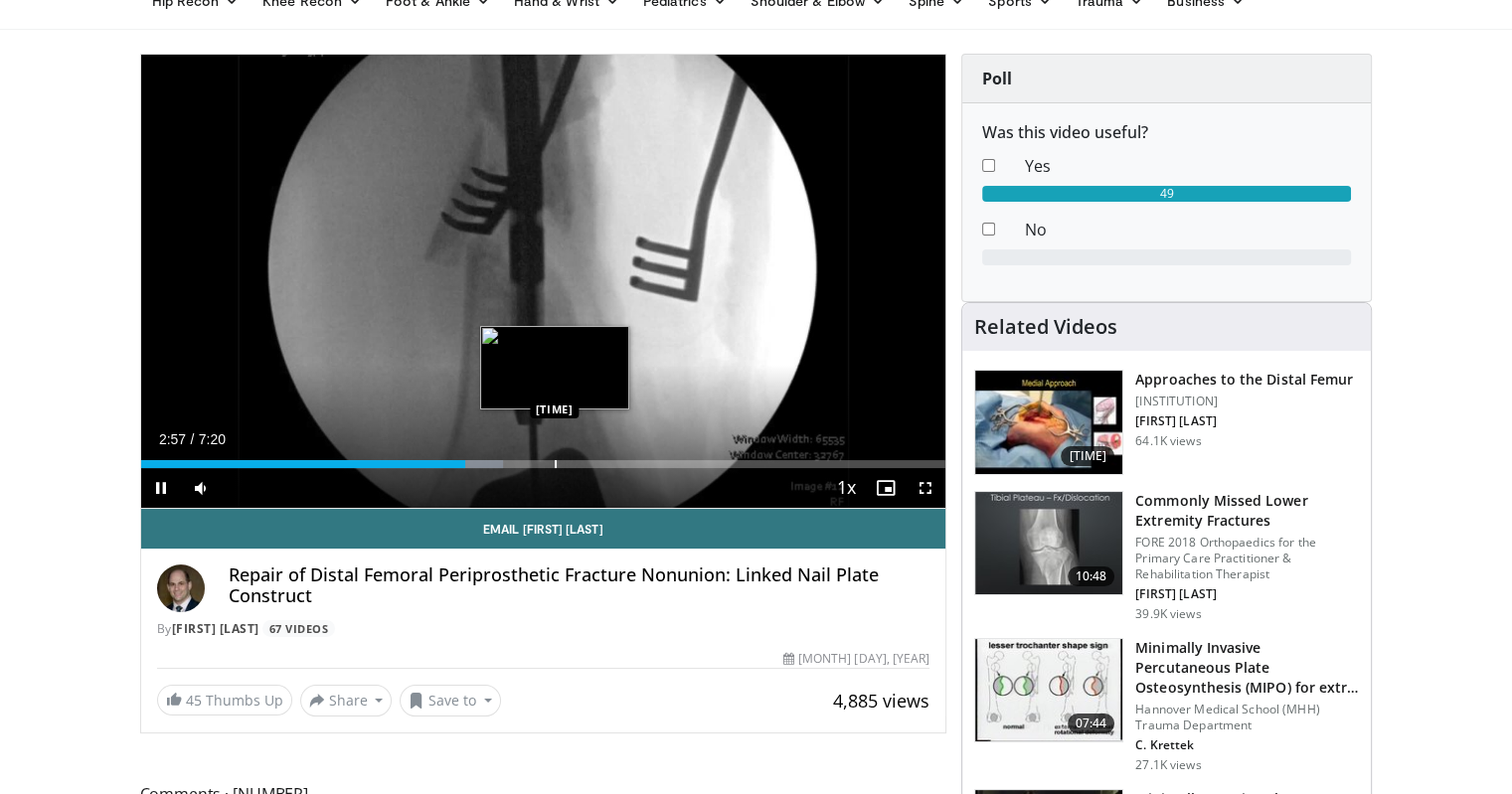 click at bounding box center [556, 464] 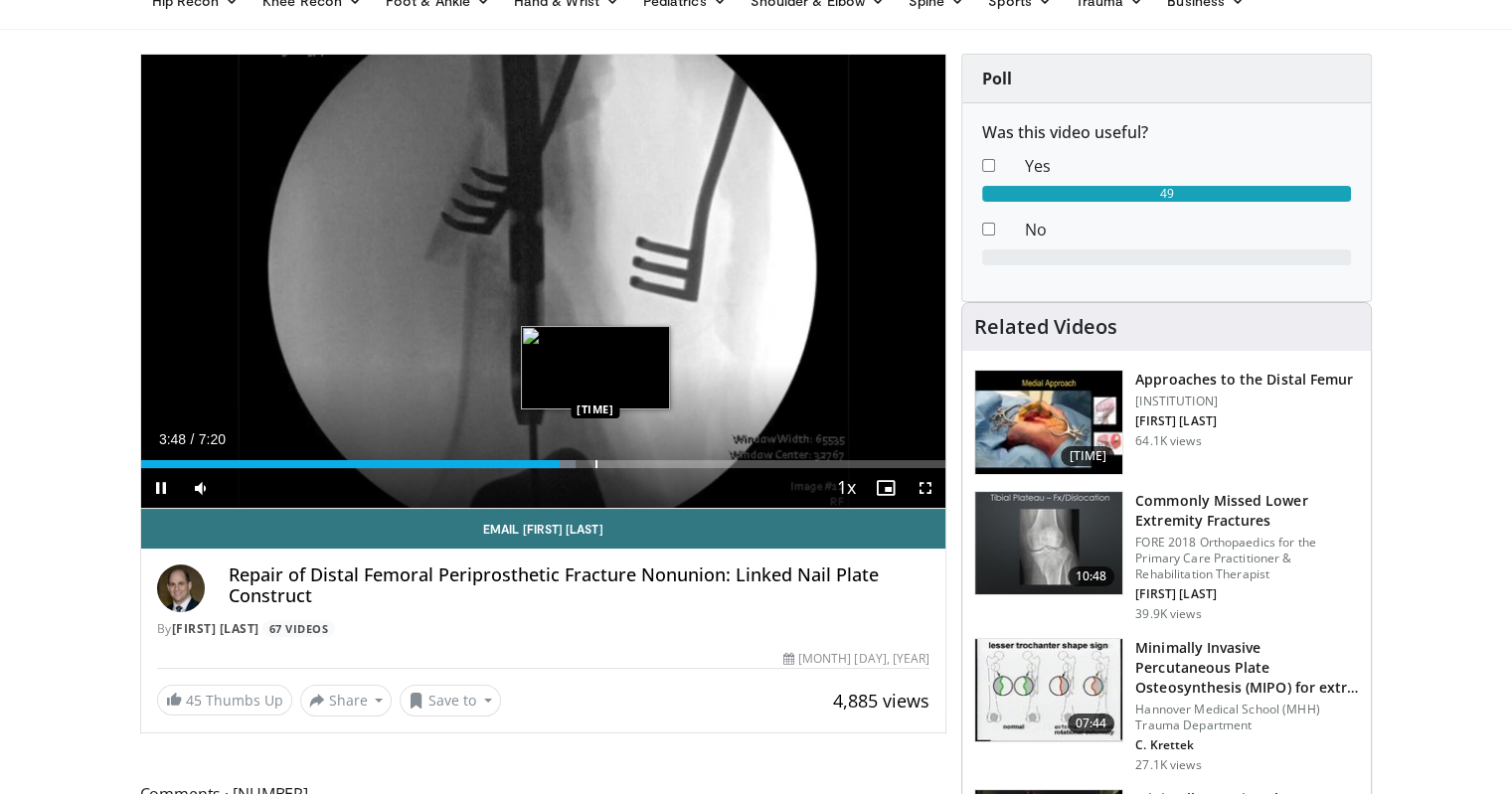click on "Loaded : 54.09% 3:49 4:08" at bounding box center (544, 458) 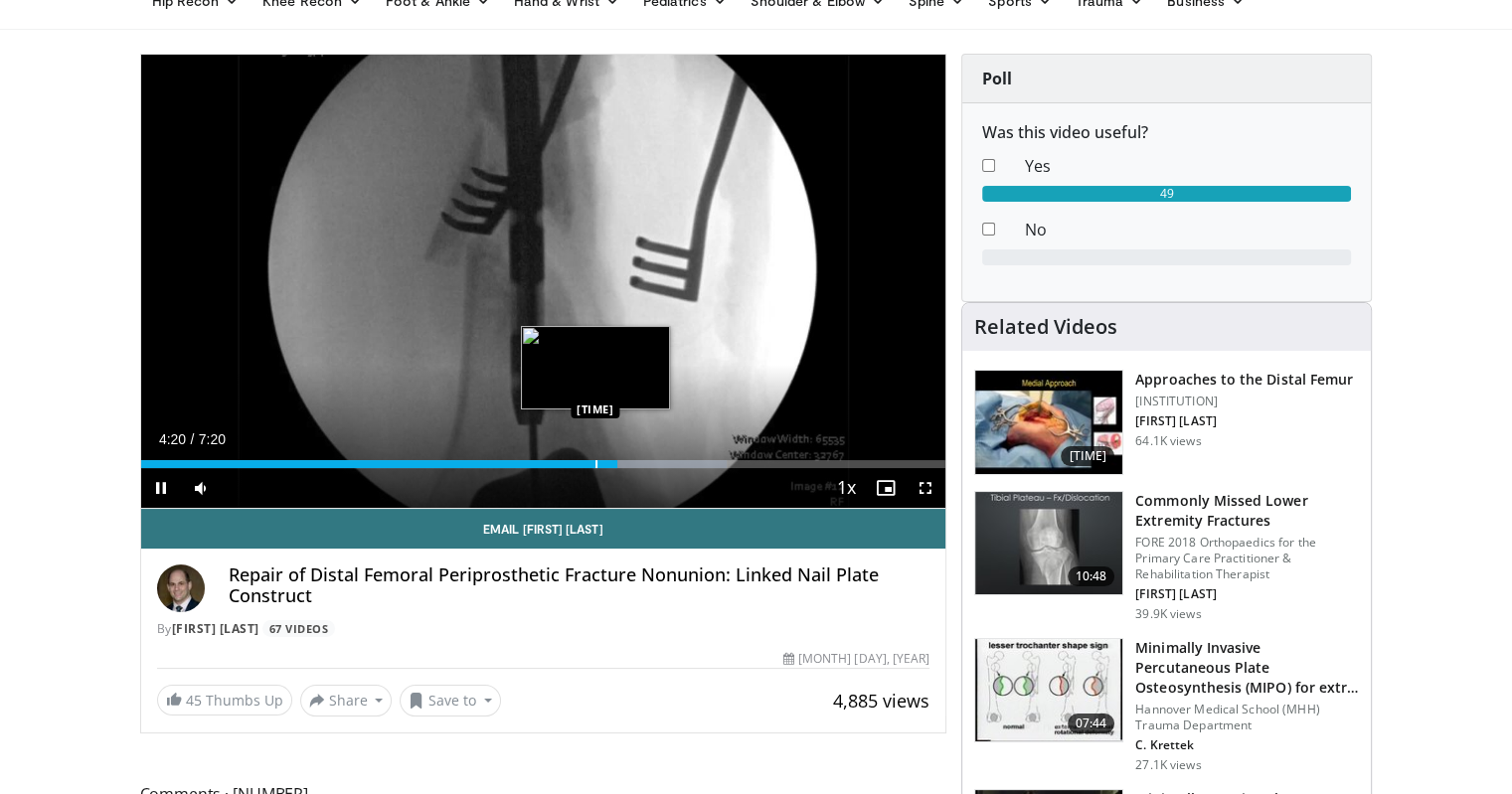 click on "Loaded : 72.80% 4:20 4:08" at bounding box center (544, 464) 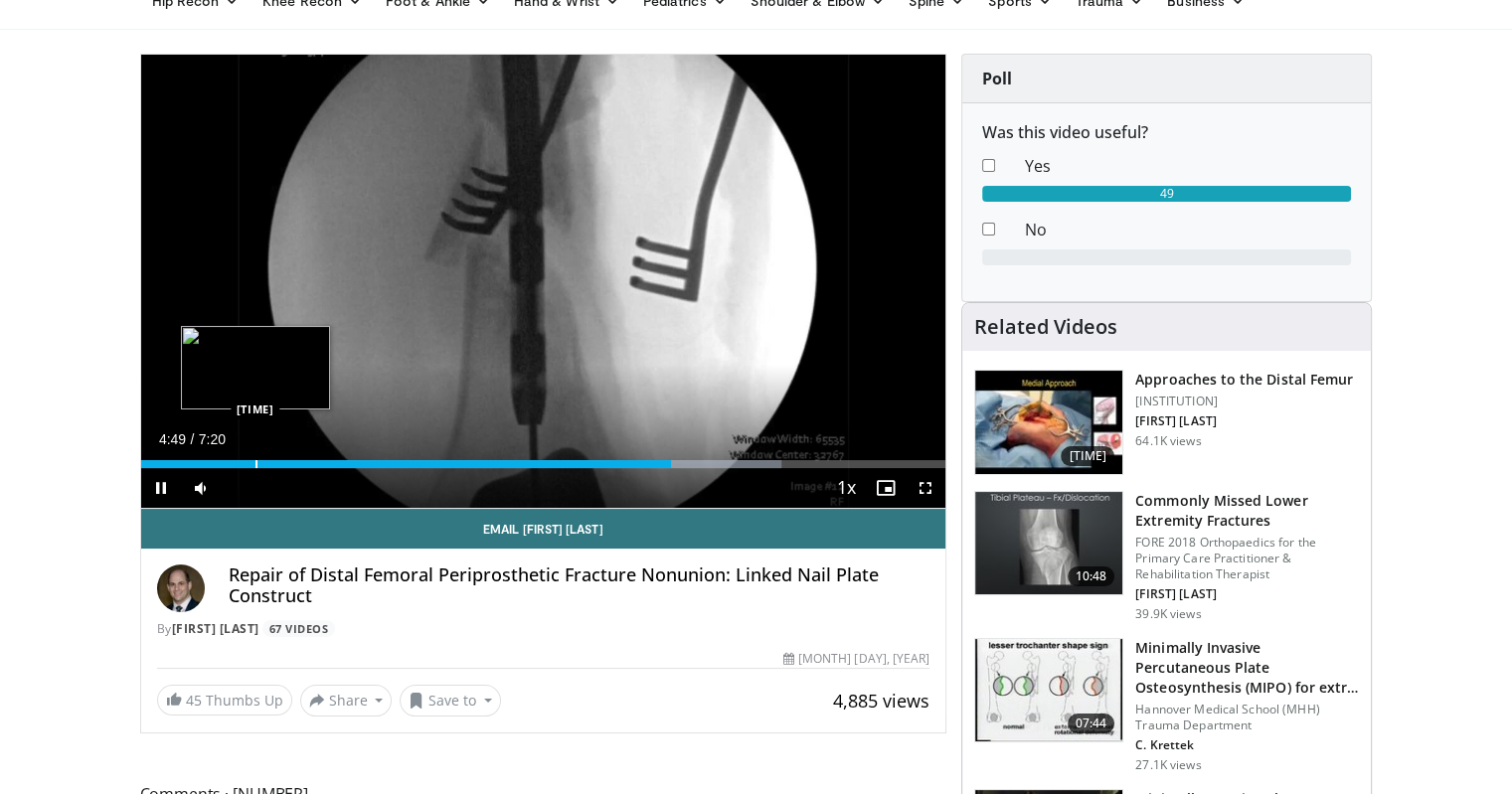 click on "Loaded :  79.62% [TIME] [TIME]" at bounding box center [544, 458] 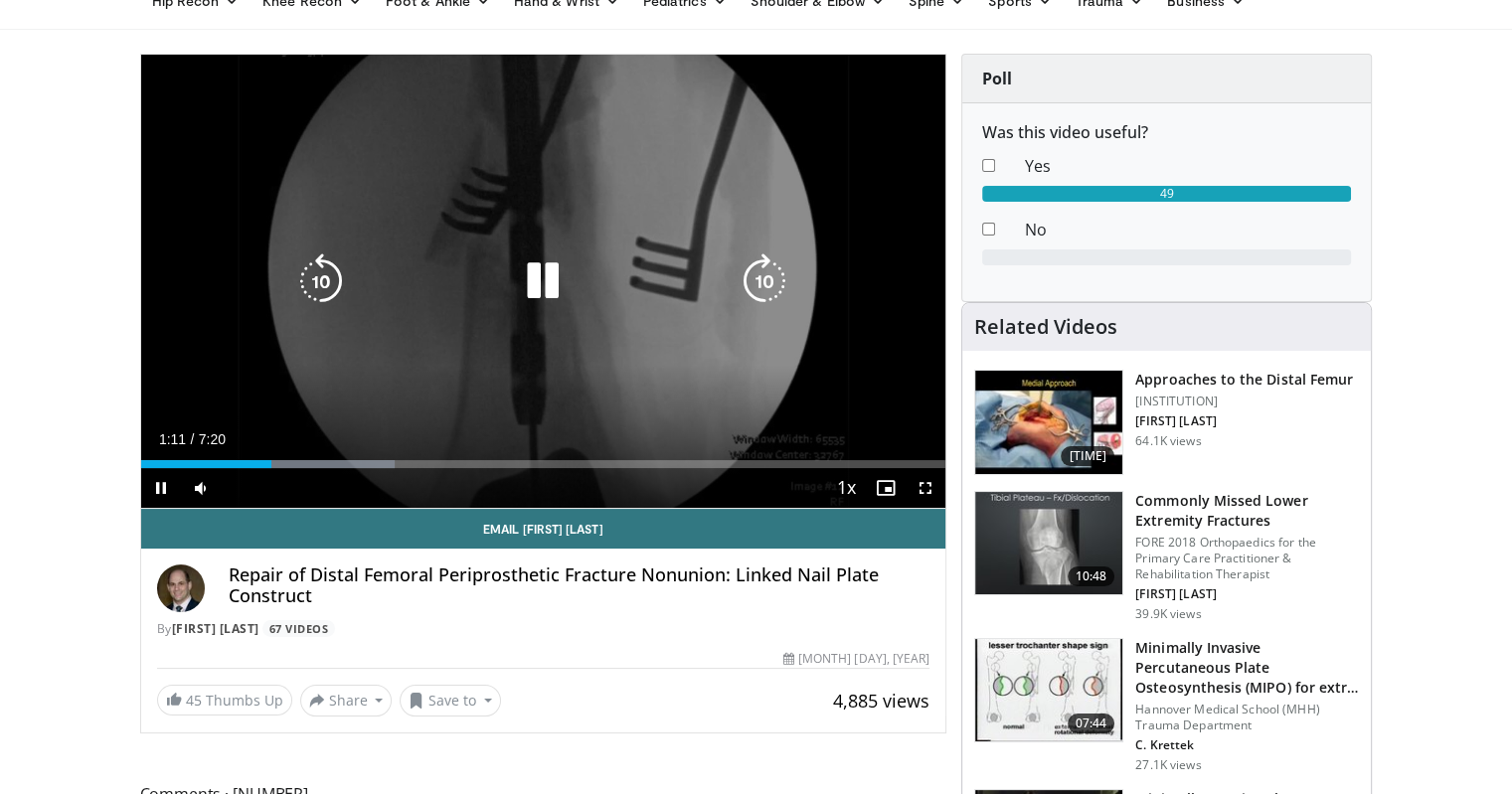 click at bounding box center [543, 281] 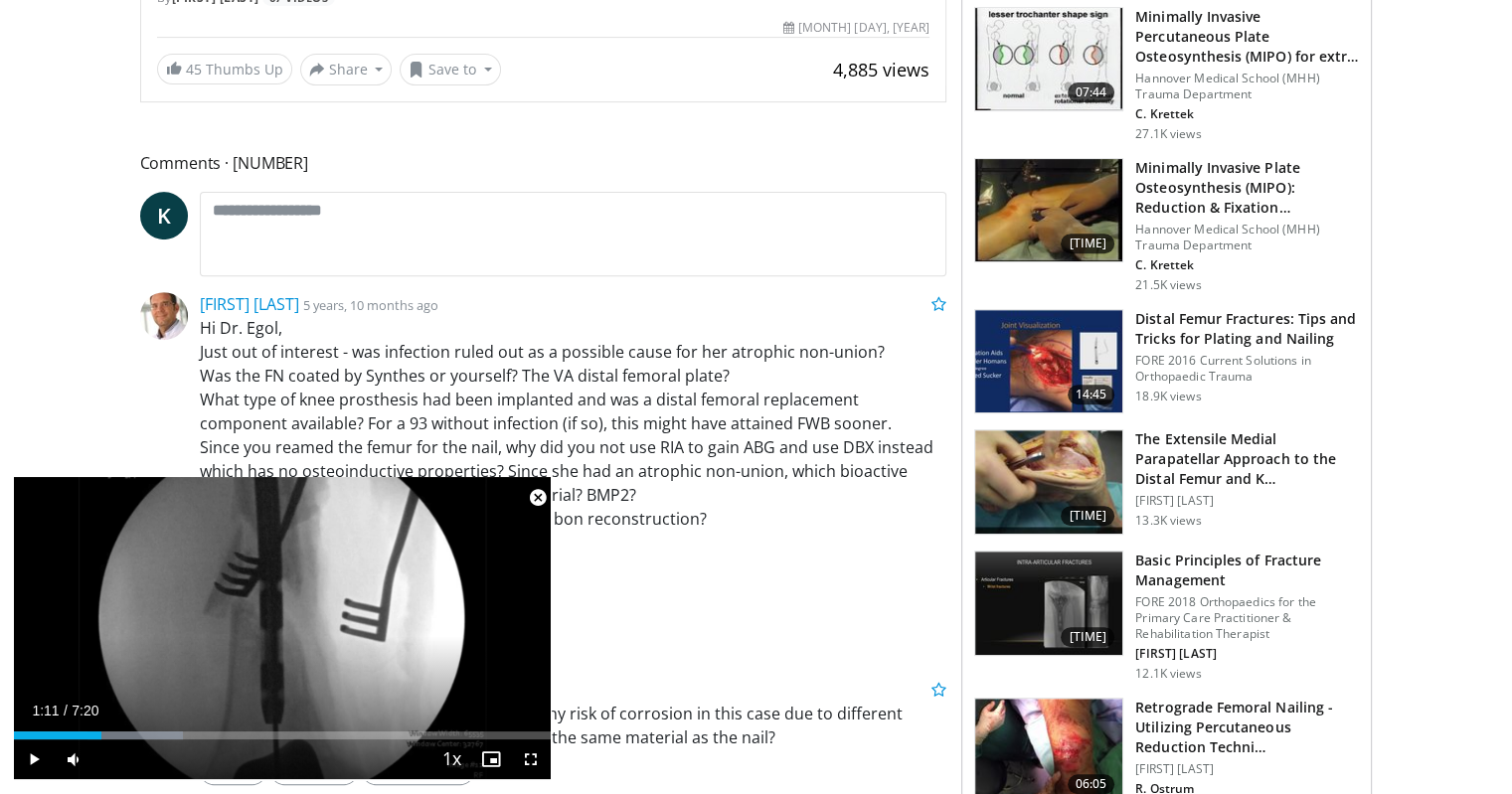 scroll, scrollTop: 731, scrollLeft: 0, axis: vertical 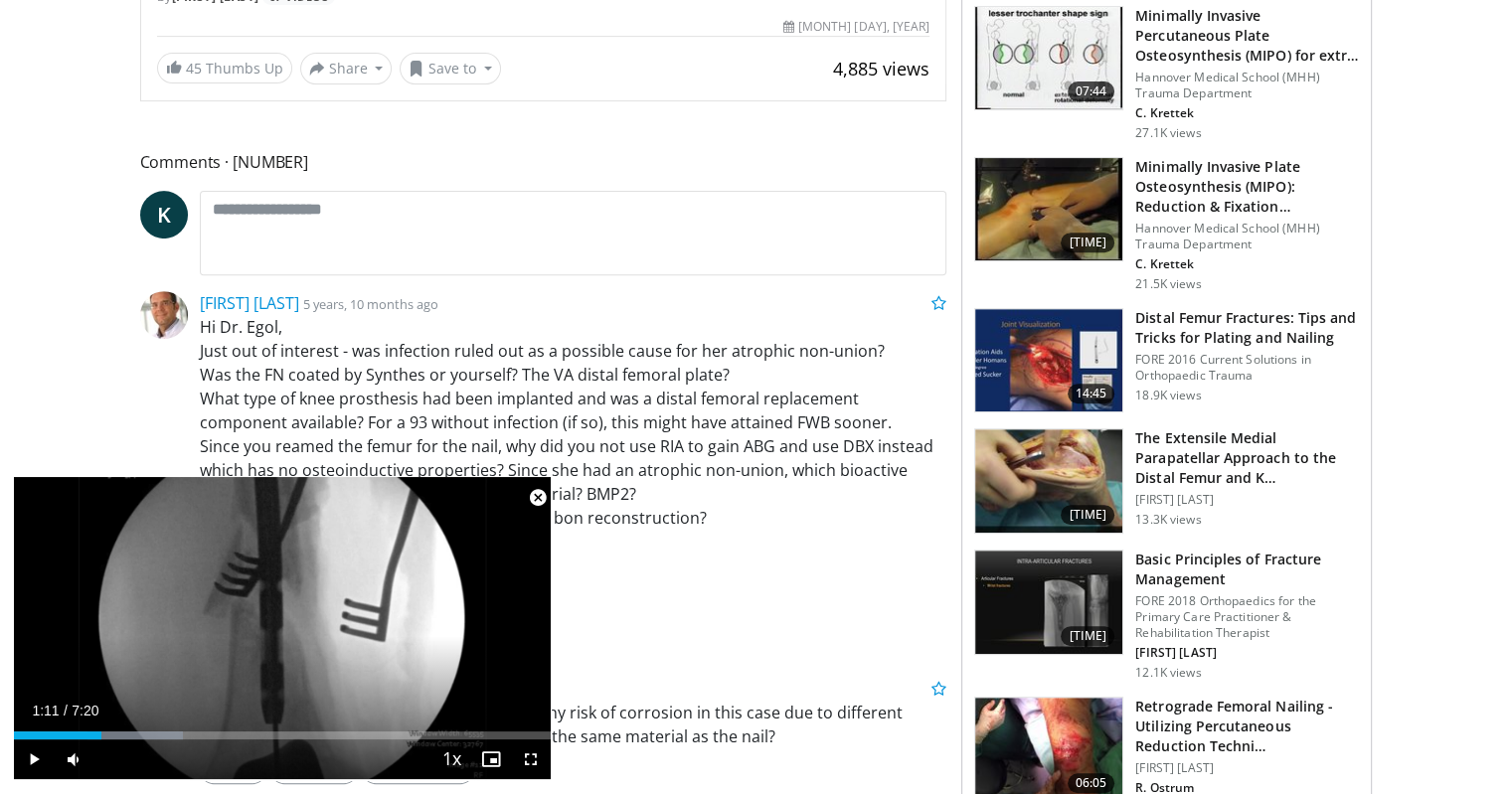 click on "**********" at bounding box center (551, 891) 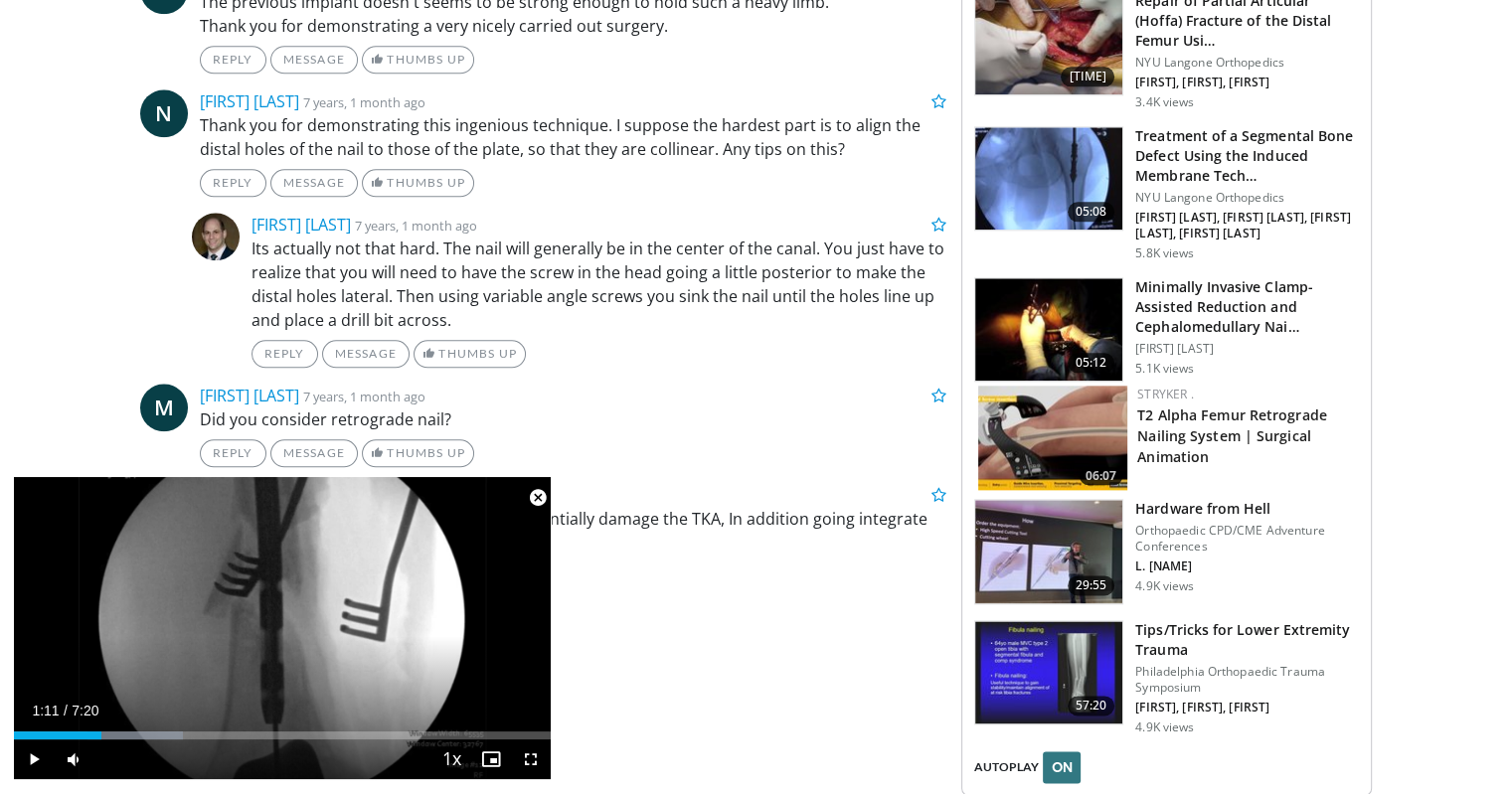 scroll, scrollTop: 2296, scrollLeft: 0, axis: vertical 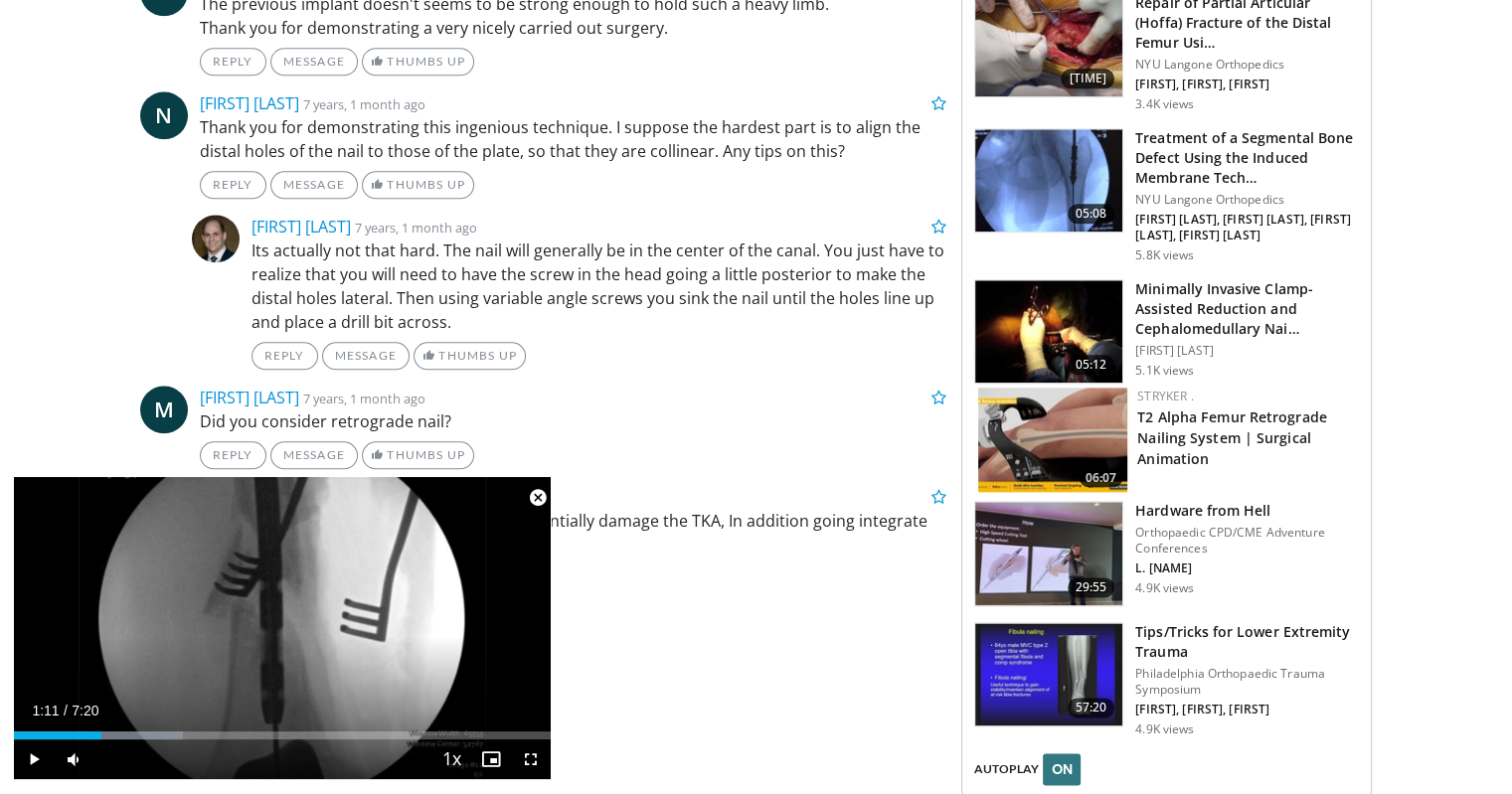 click on "Its actually not that hard. The nail will generally be in the center of the canal. You just have to realize that you will need to have the screw in the head going a little posterior to make the distal holes lateral. Then using variable angle screws you sink the nail until the holes line up and place a drill bit across." at bounding box center [599, 286] 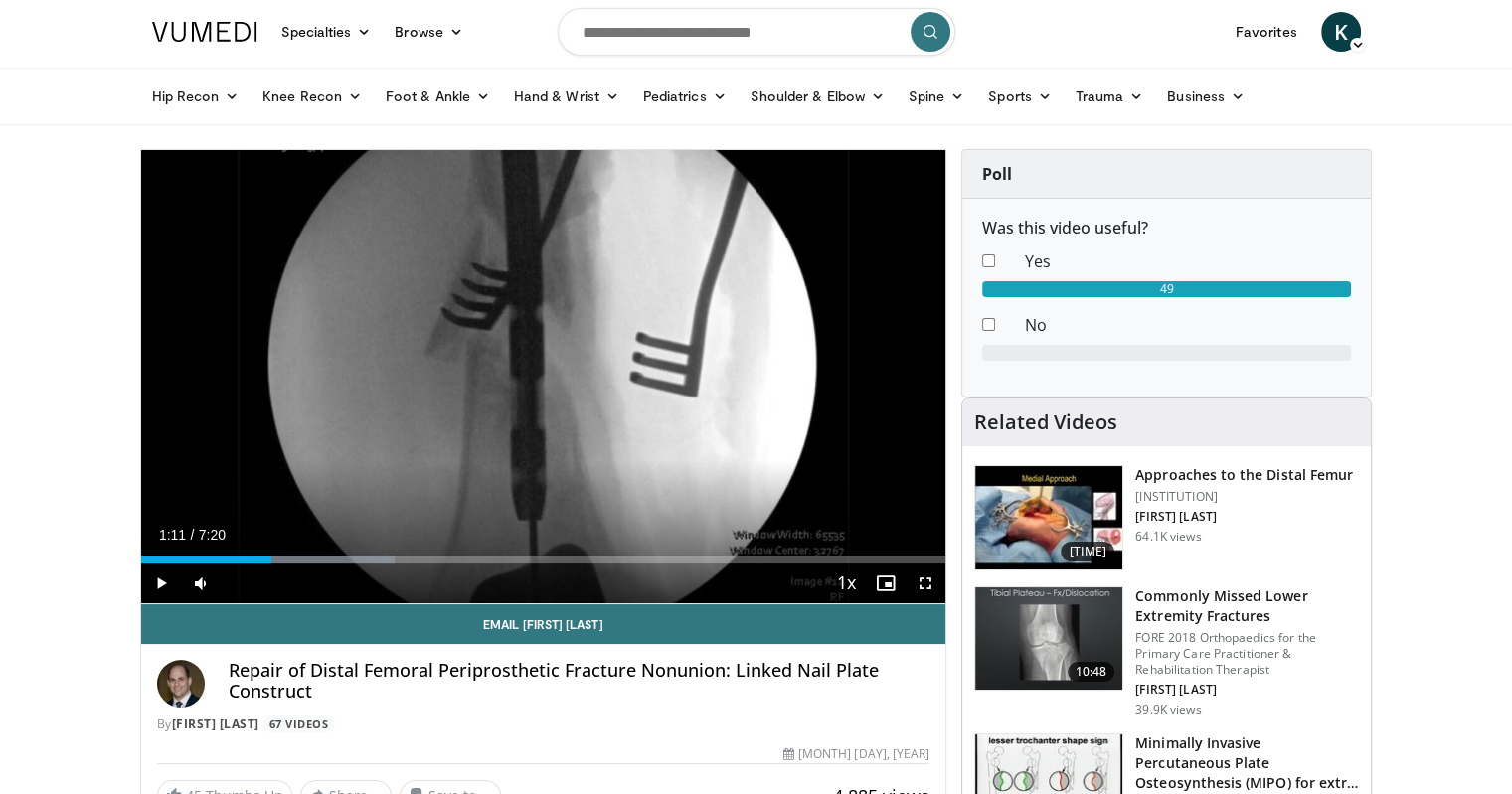scroll, scrollTop: 0, scrollLeft: 0, axis: both 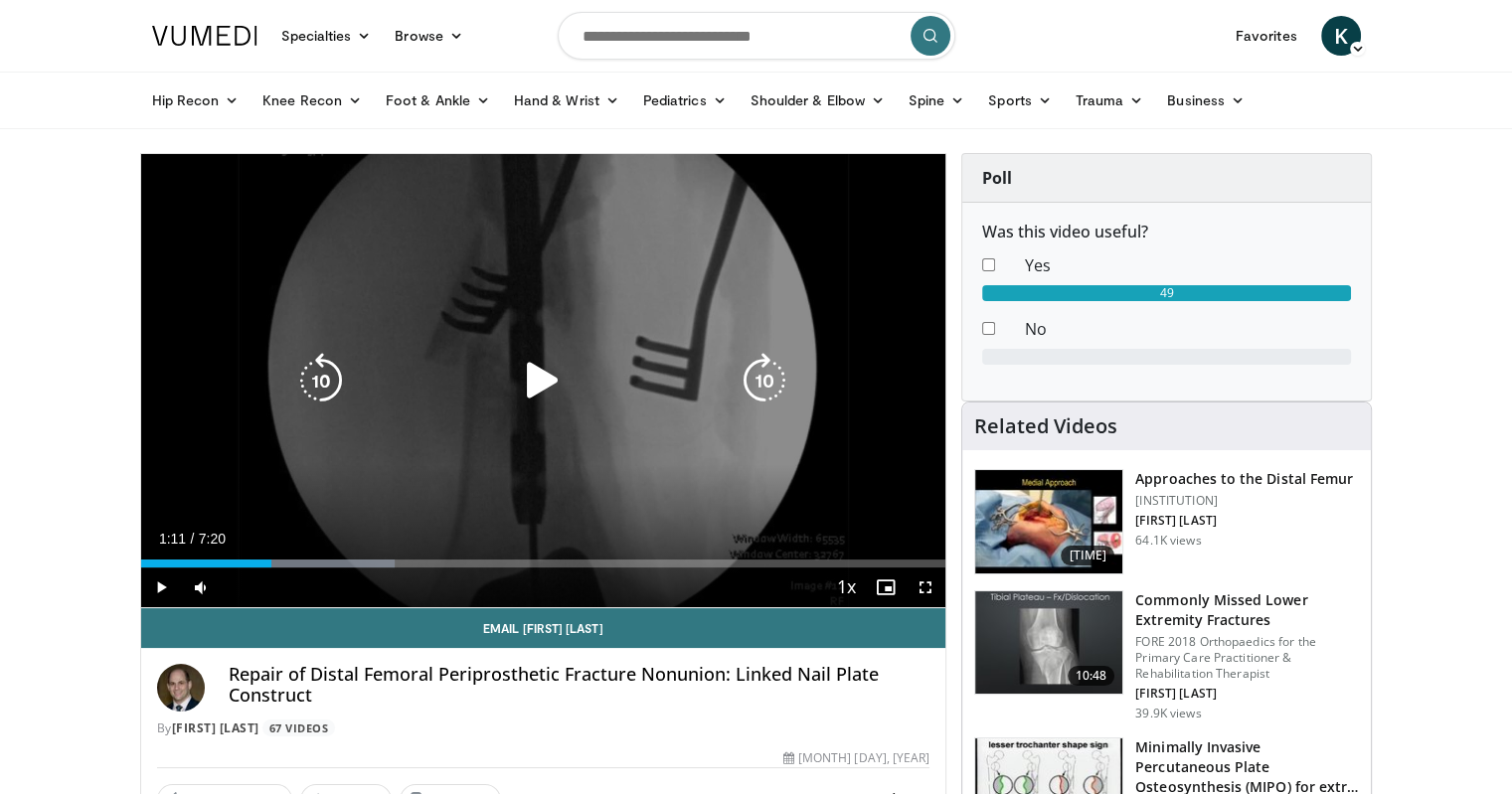 click at bounding box center [543, 381] 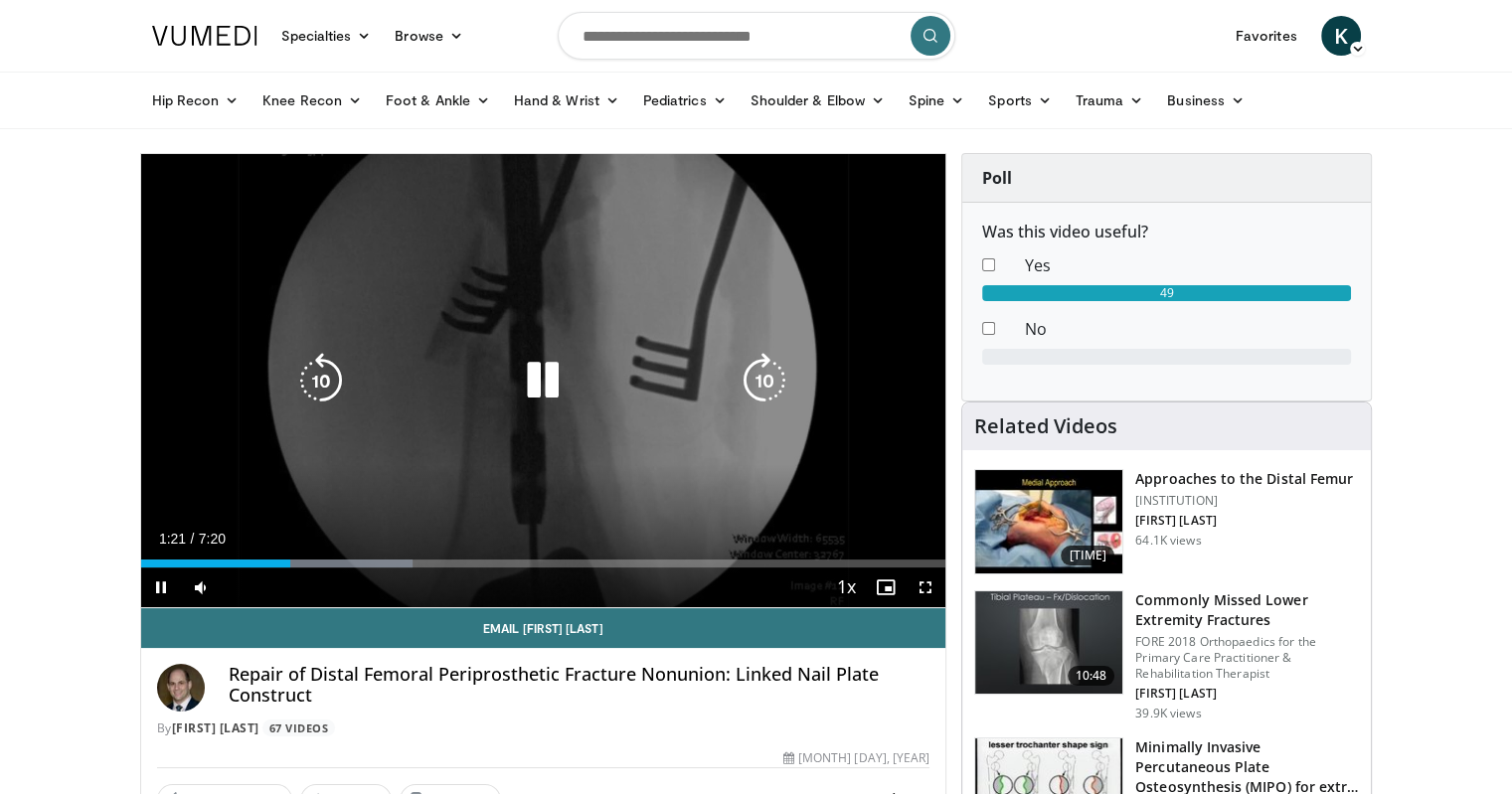 click on "[TIME]
Tap to unmute" at bounding box center [544, 381] 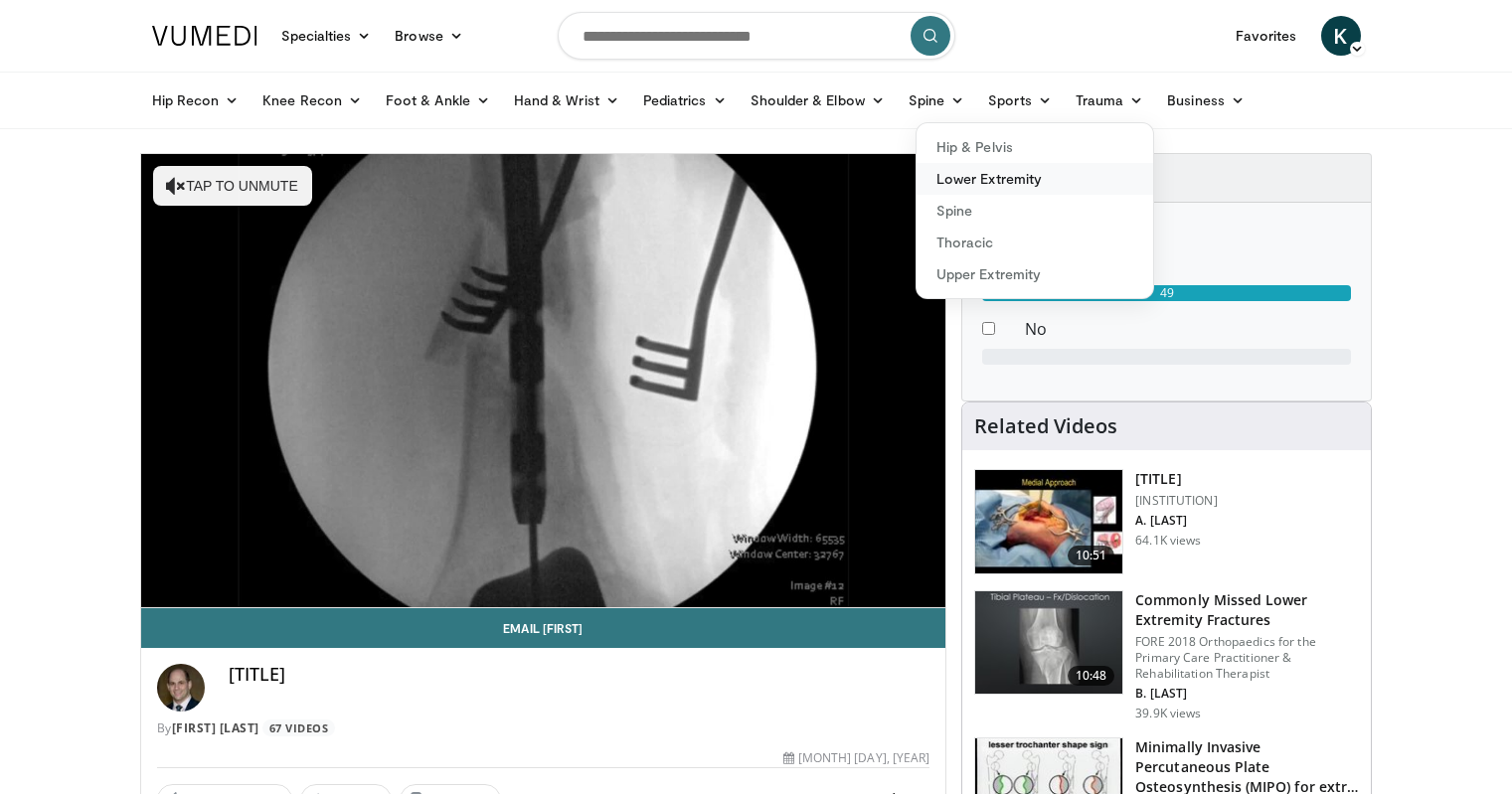 scroll, scrollTop: 0, scrollLeft: 0, axis: both 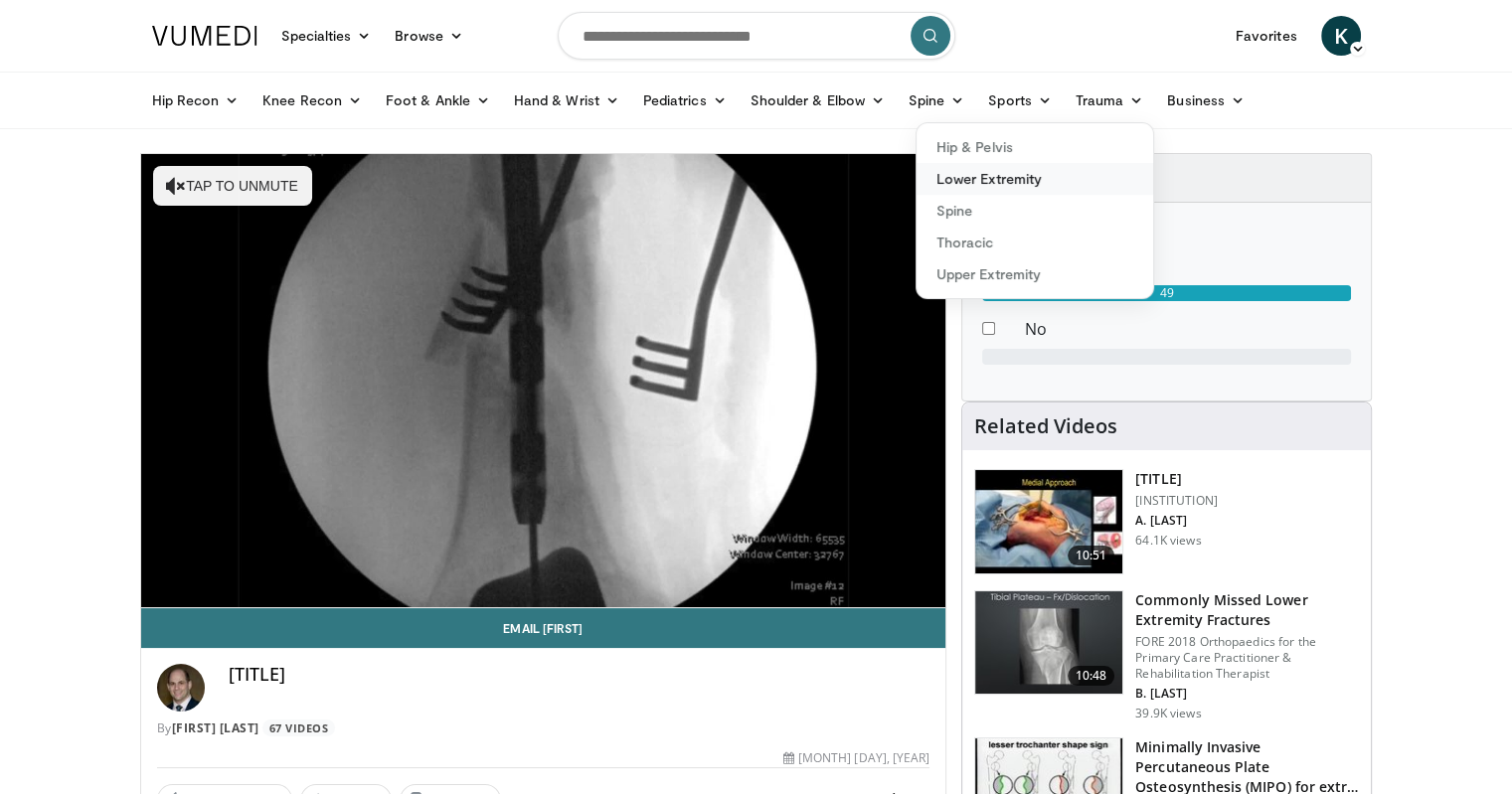 click on "Lower Extremity" at bounding box center (1035, 179) 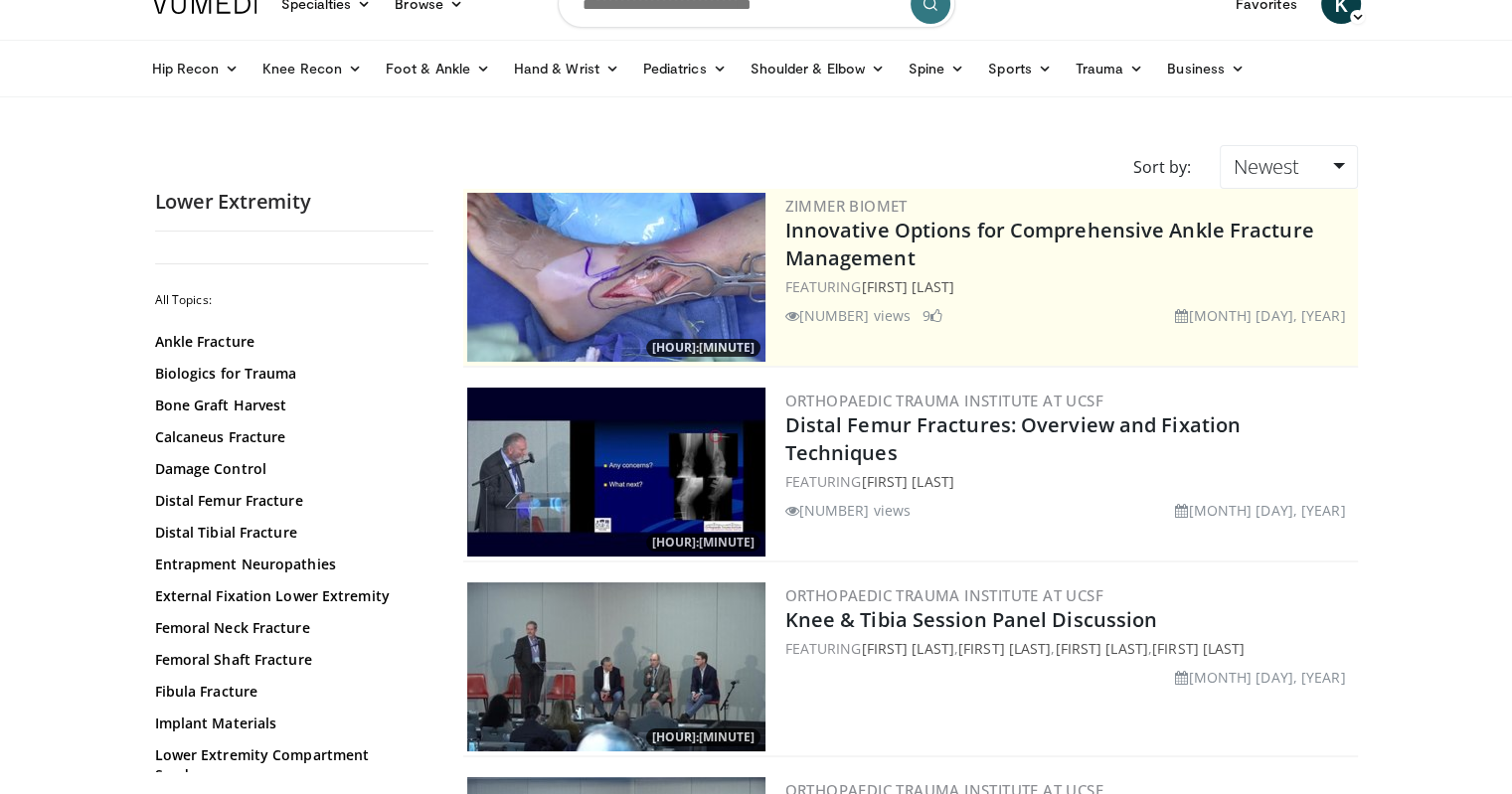 scroll, scrollTop: 28, scrollLeft: 0, axis: vertical 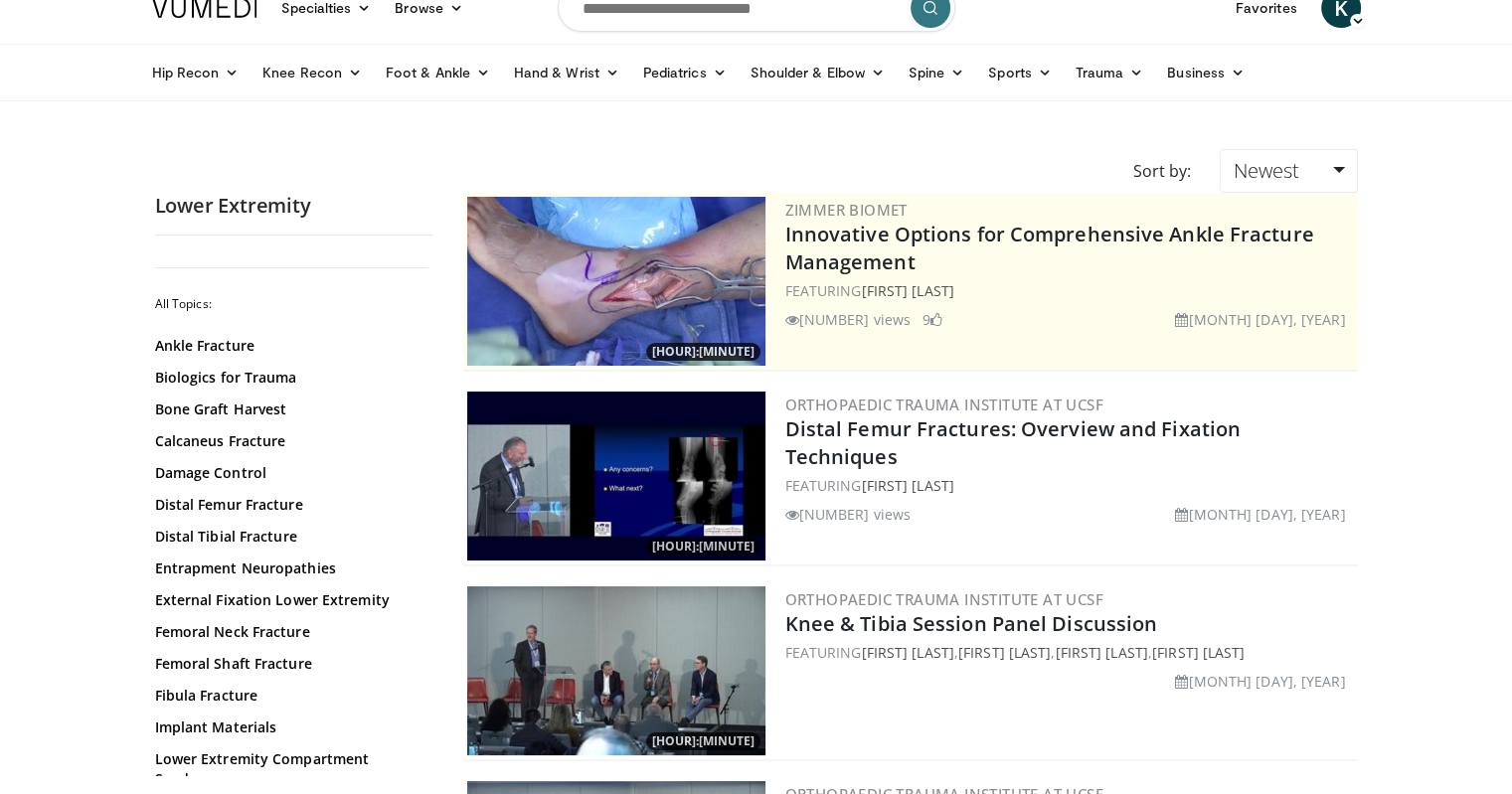 click at bounding box center [616, 476] 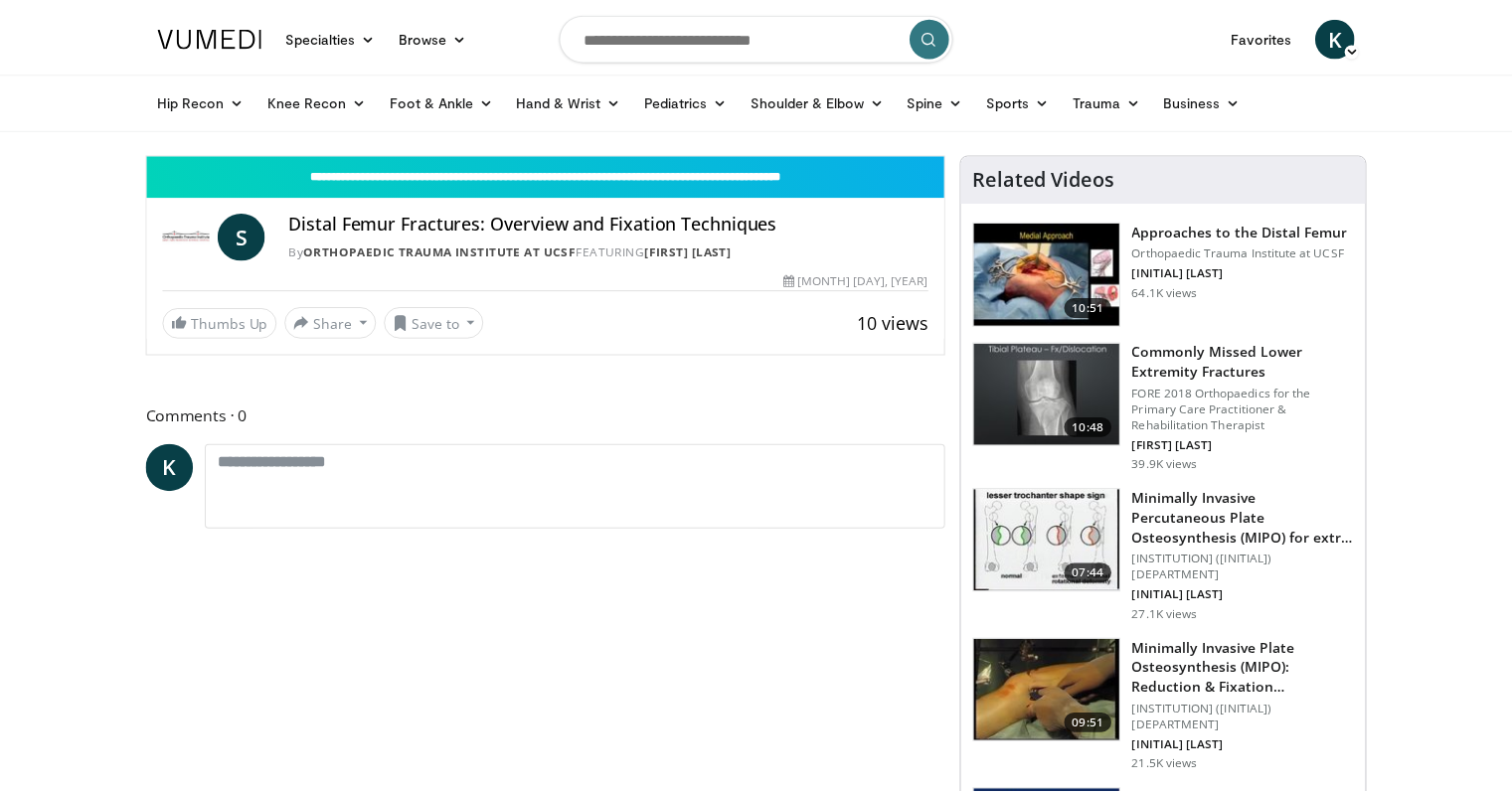 scroll, scrollTop: 0, scrollLeft: 0, axis: both 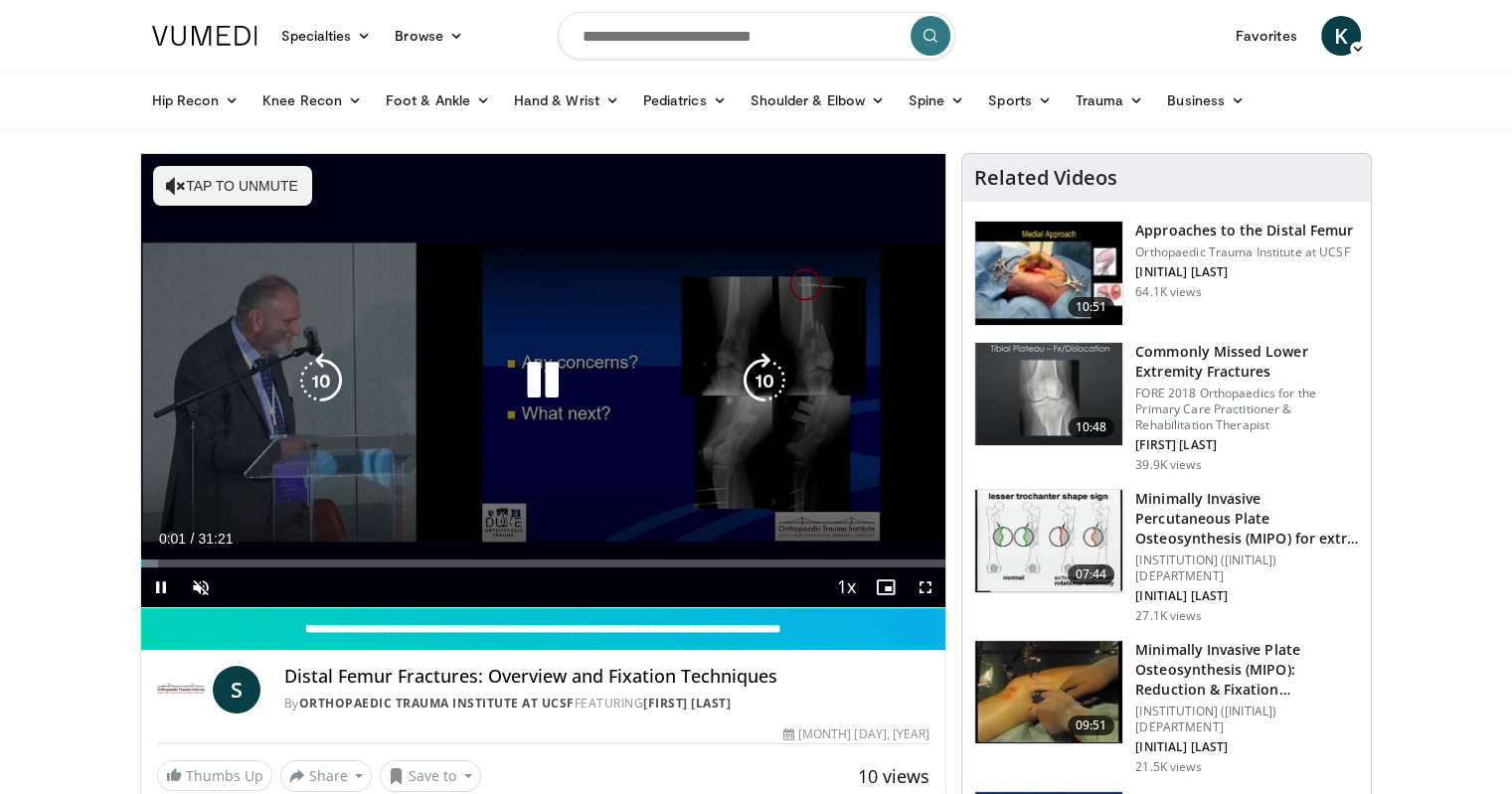 click at bounding box center (543, 381) 